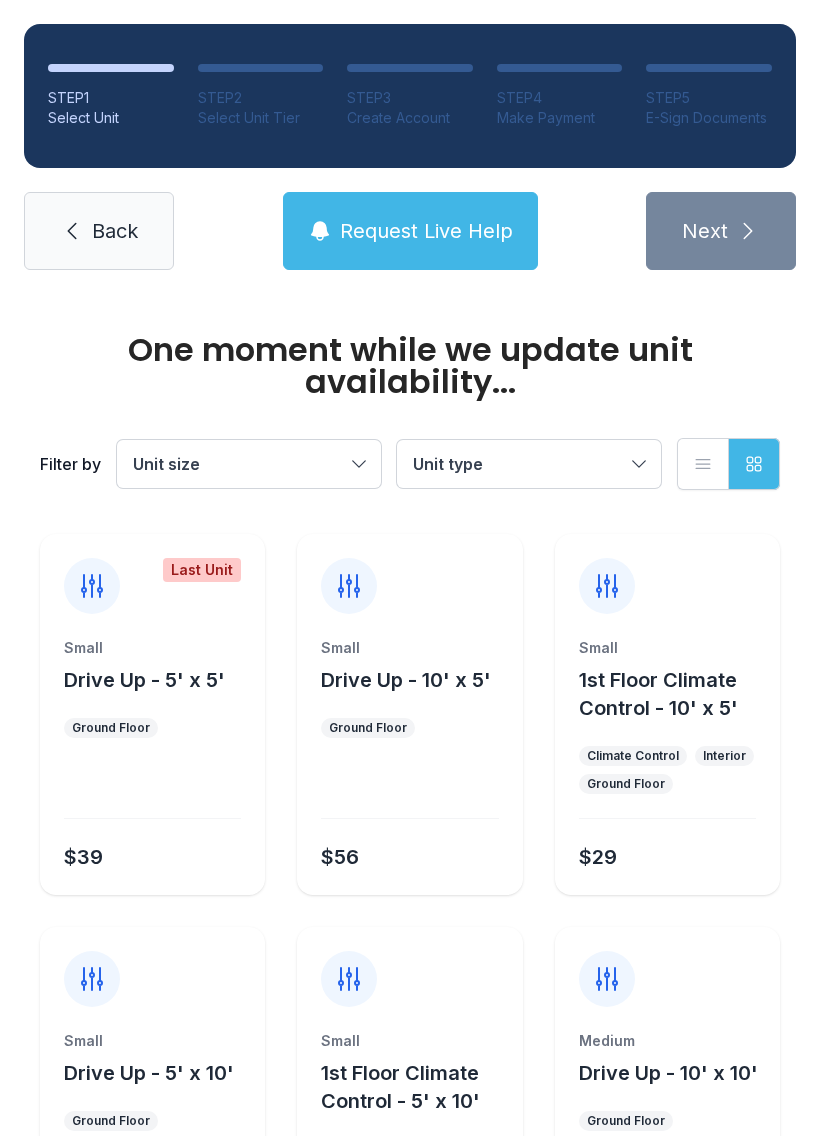 scroll, scrollTop: 0, scrollLeft: 0, axis: both 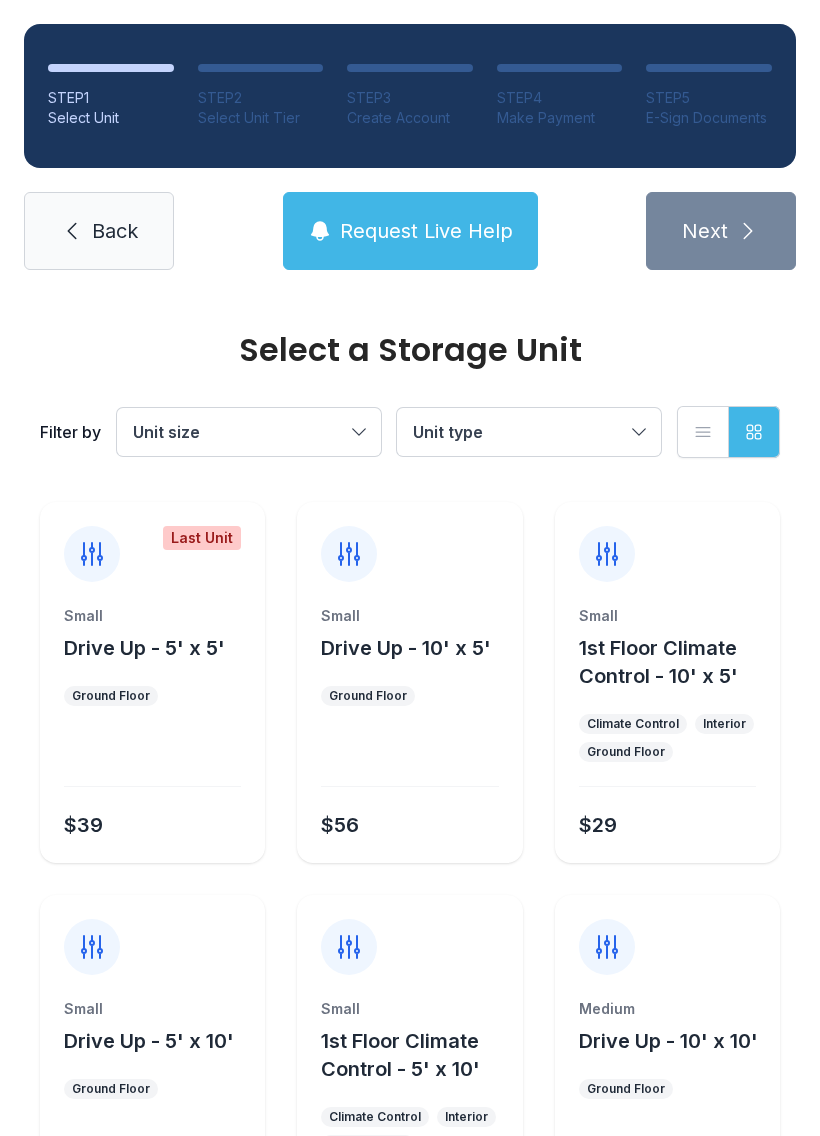 click on "Back" at bounding box center (99, 231) 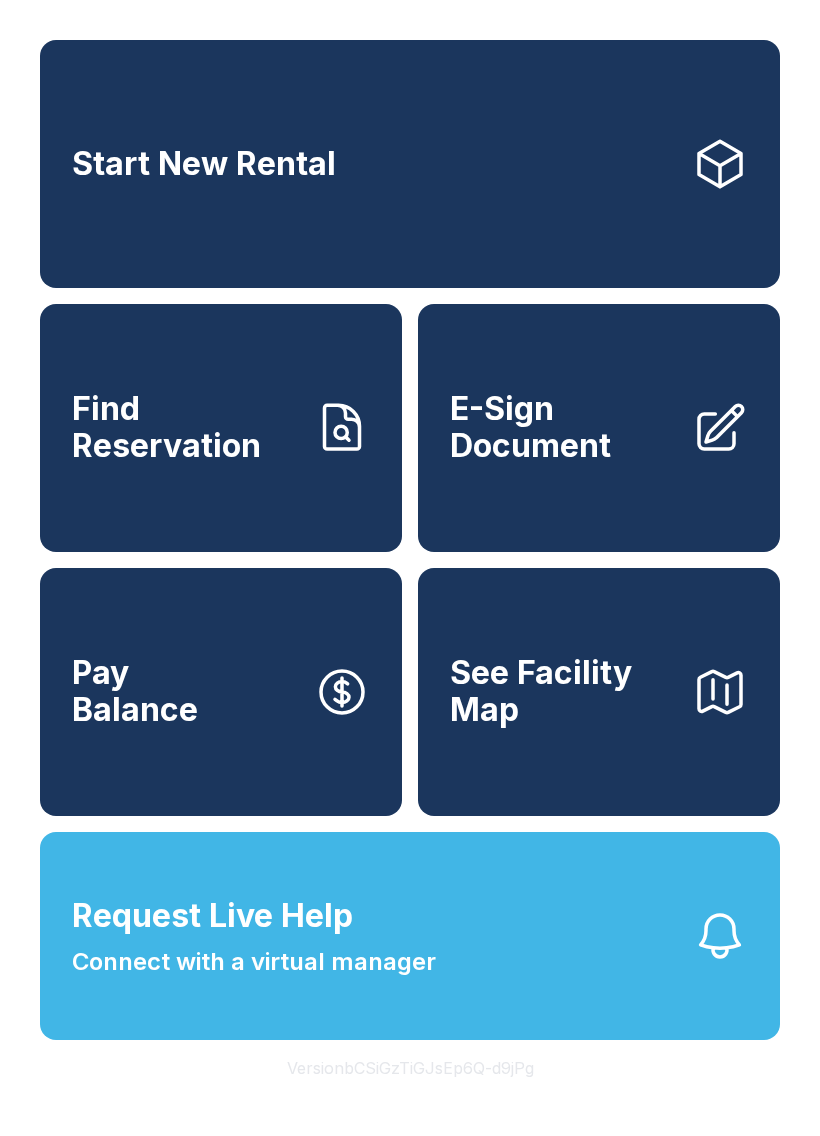 click on "Find Reservation" at bounding box center [185, 427] 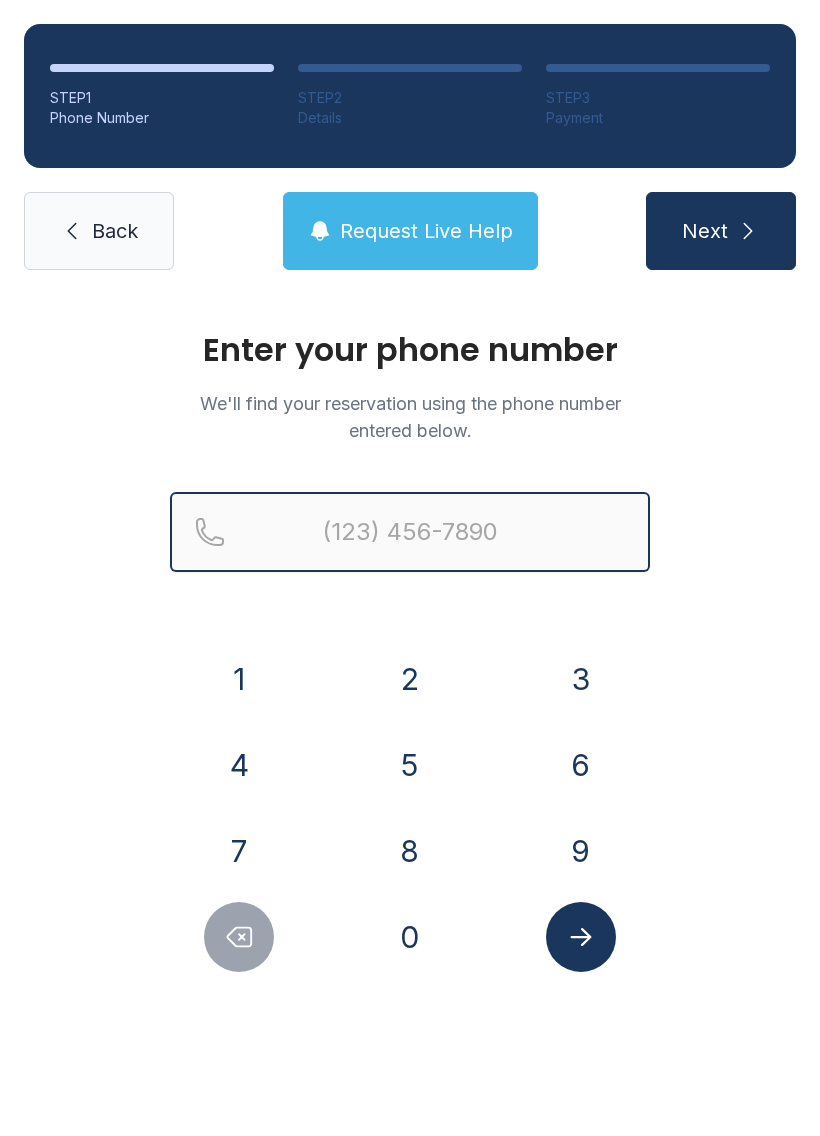 click at bounding box center (410, 532) 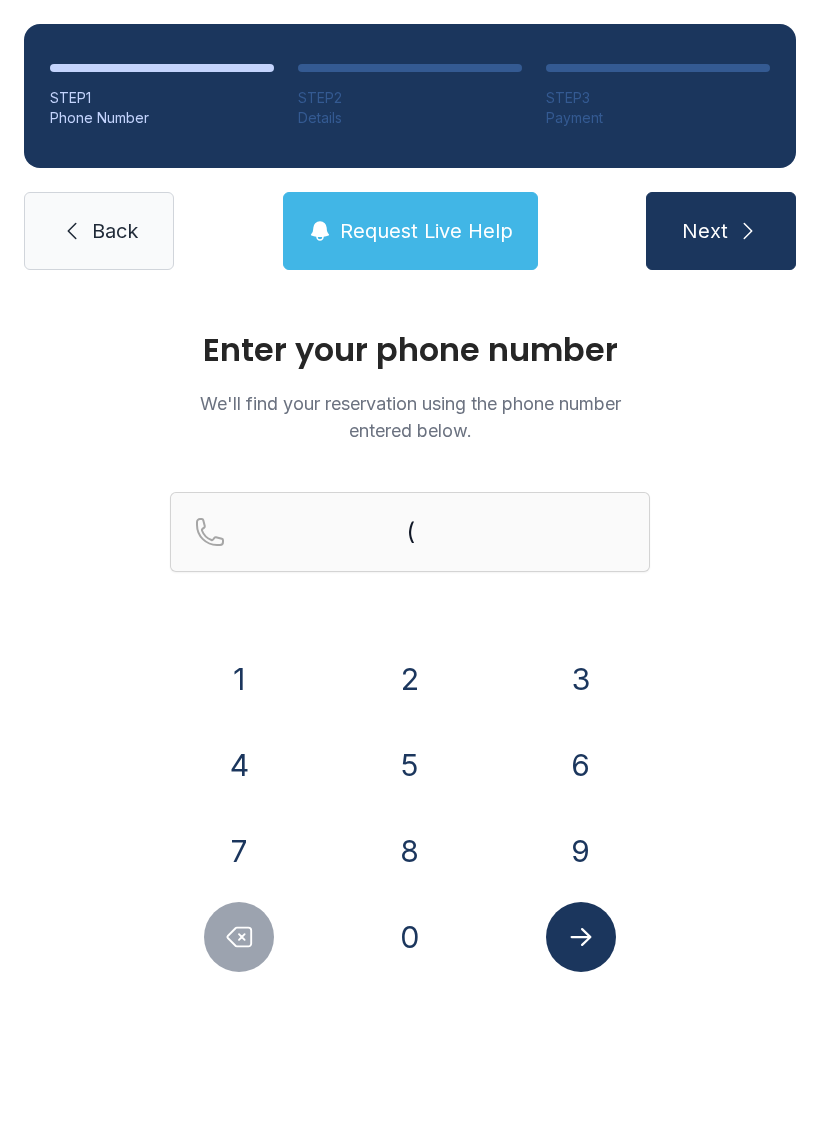 click on "Enter your phone number We'll find your reservation using the phone number entered below. ([PHONE])" at bounding box center [410, 673] 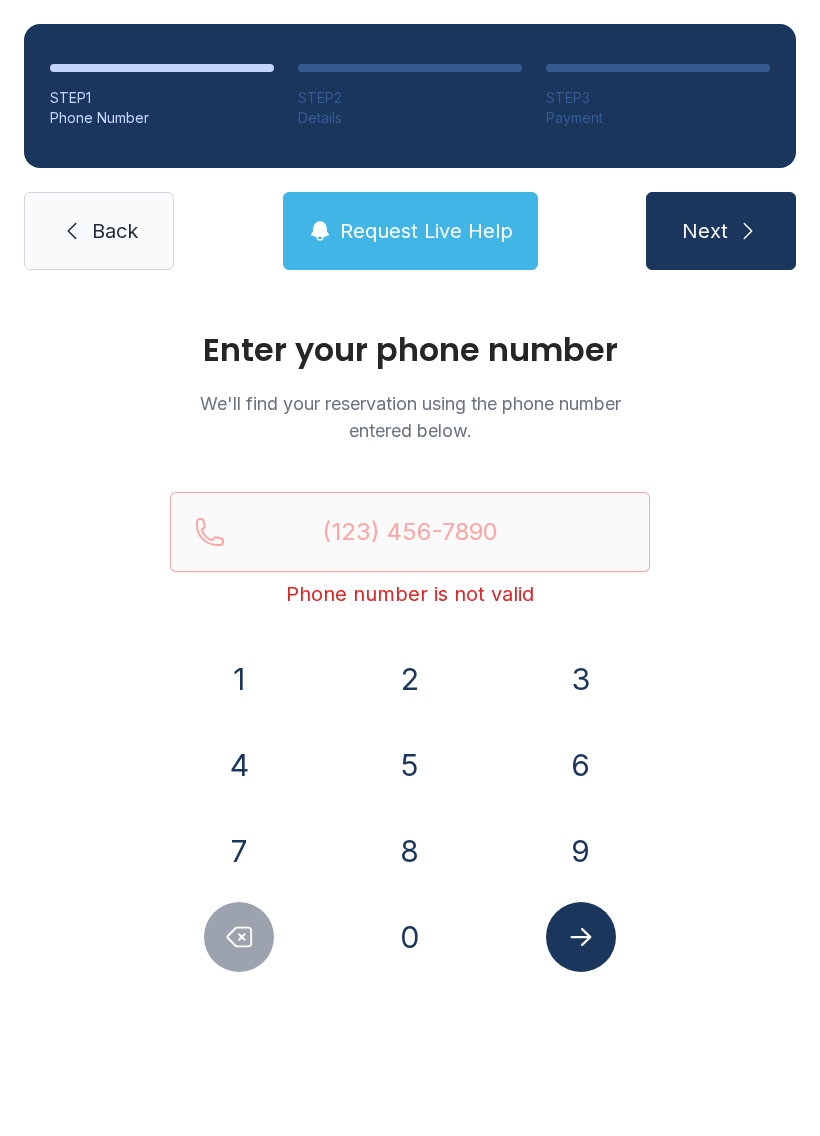 click on "8" at bounding box center [239, 679] 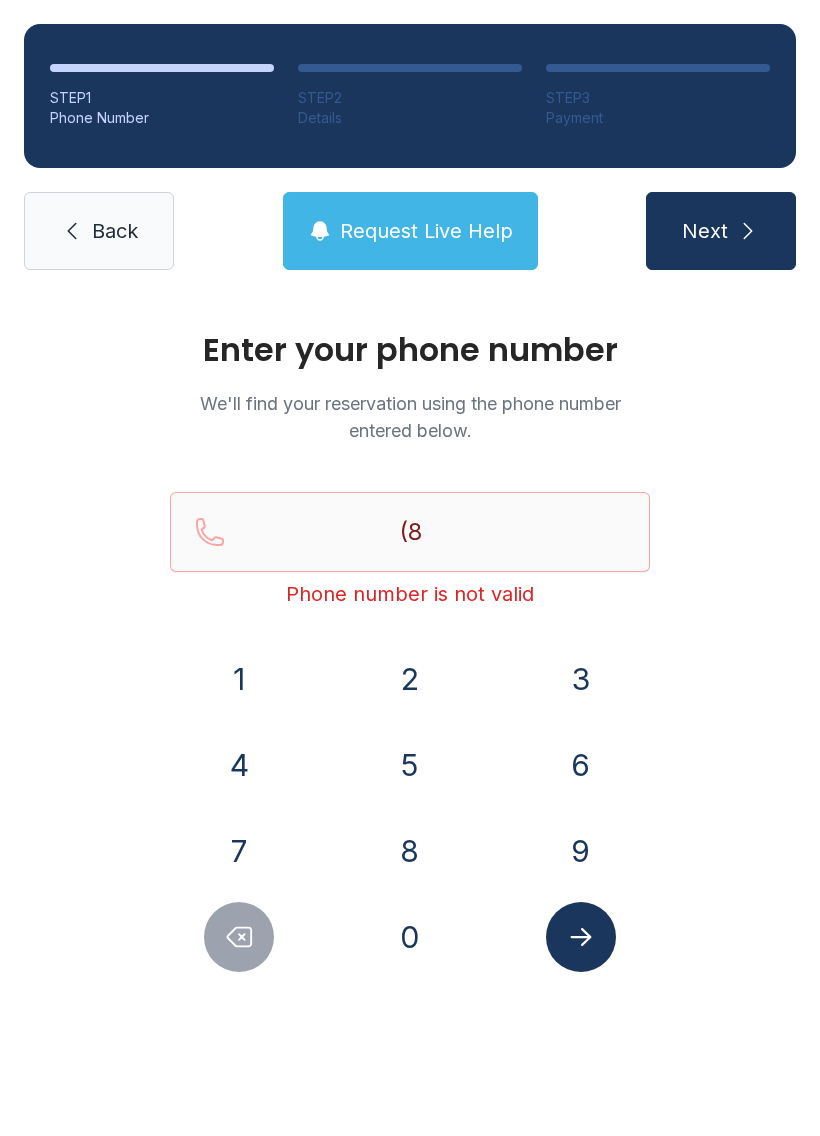 click on "6" at bounding box center [239, 679] 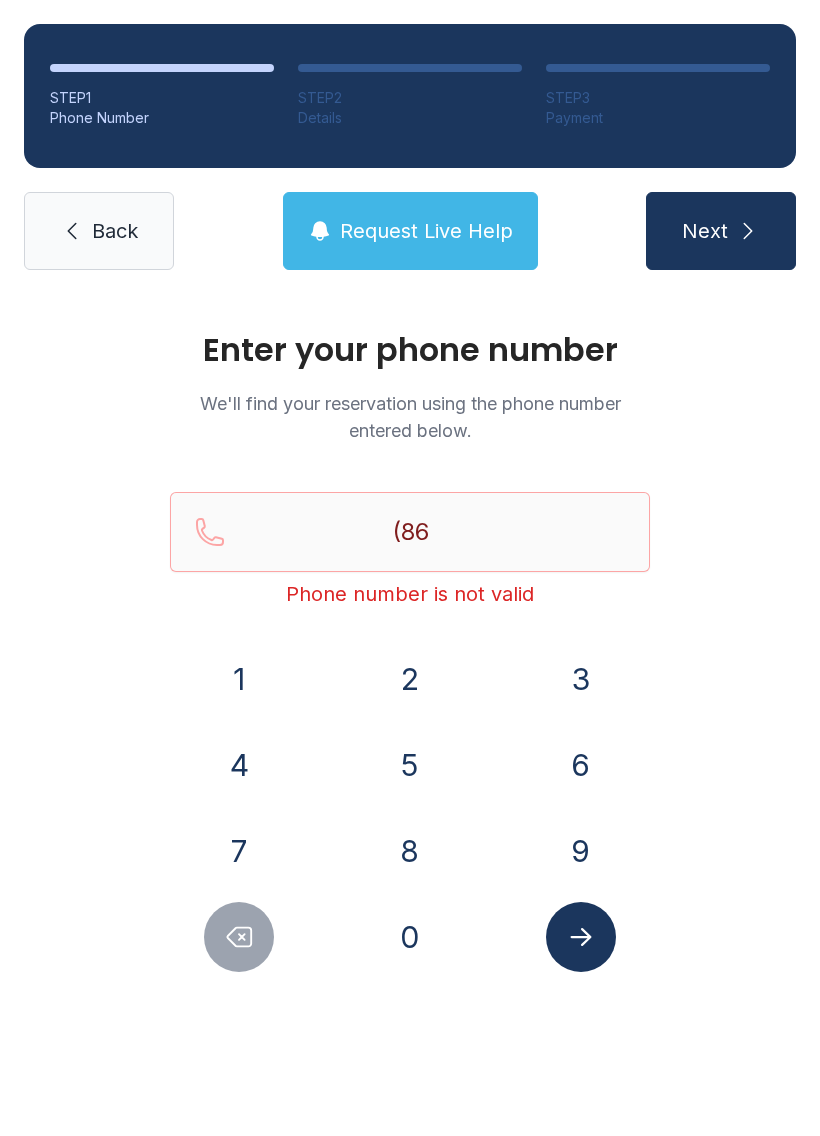 click on "0" at bounding box center [239, 679] 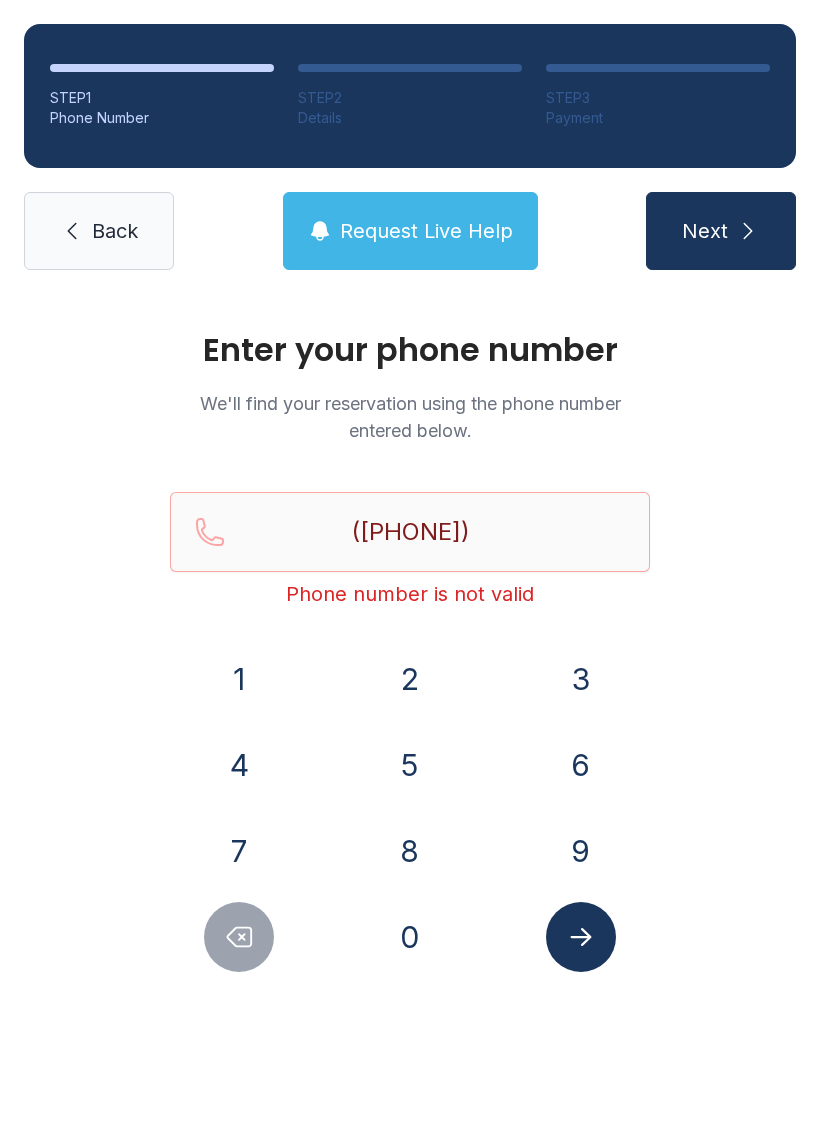 click on "4" at bounding box center (239, 679) 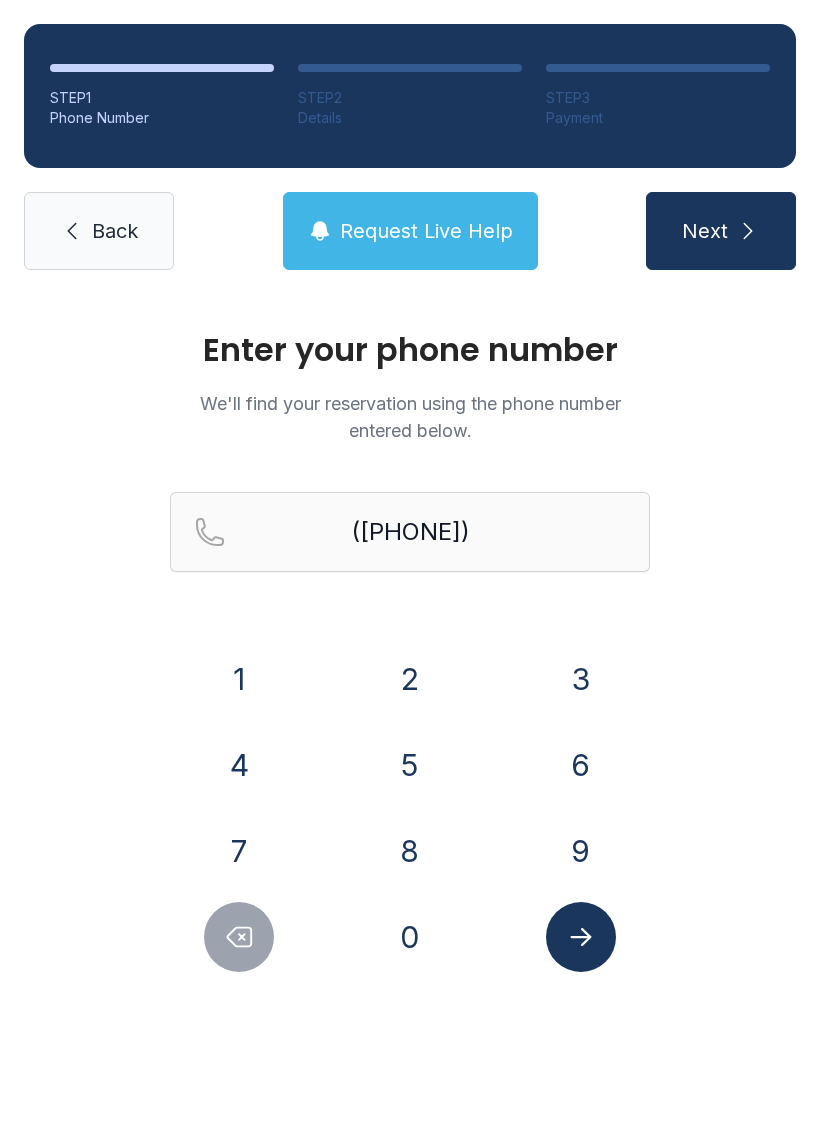 click at bounding box center [580, 937] 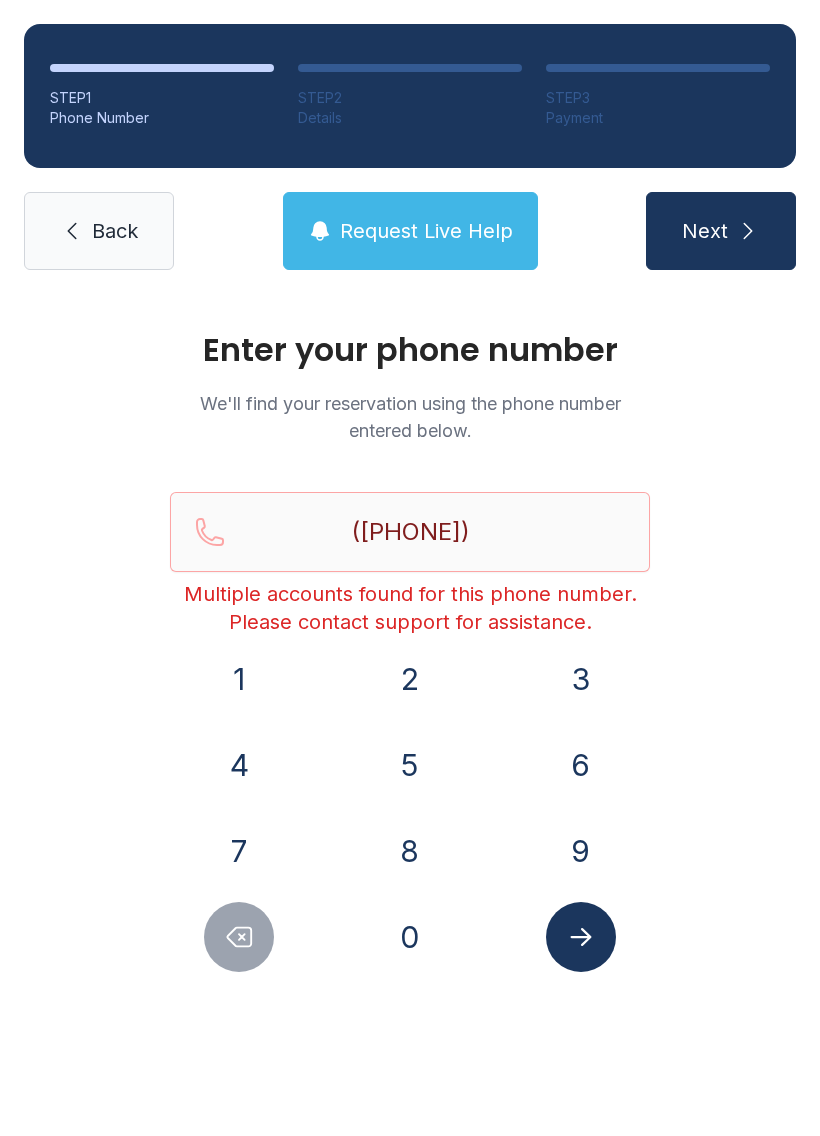 click on "Back" at bounding box center (115, 231) 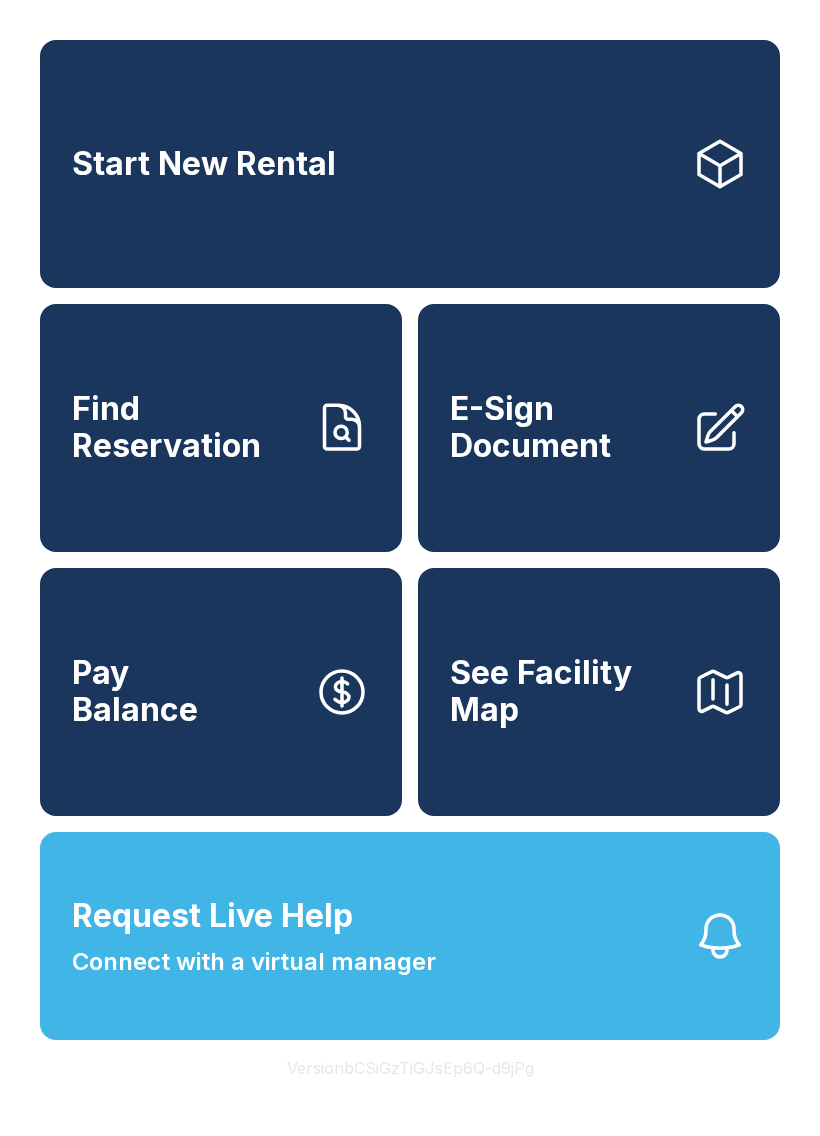 click on "Find Reservation" at bounding box center (185, 427) 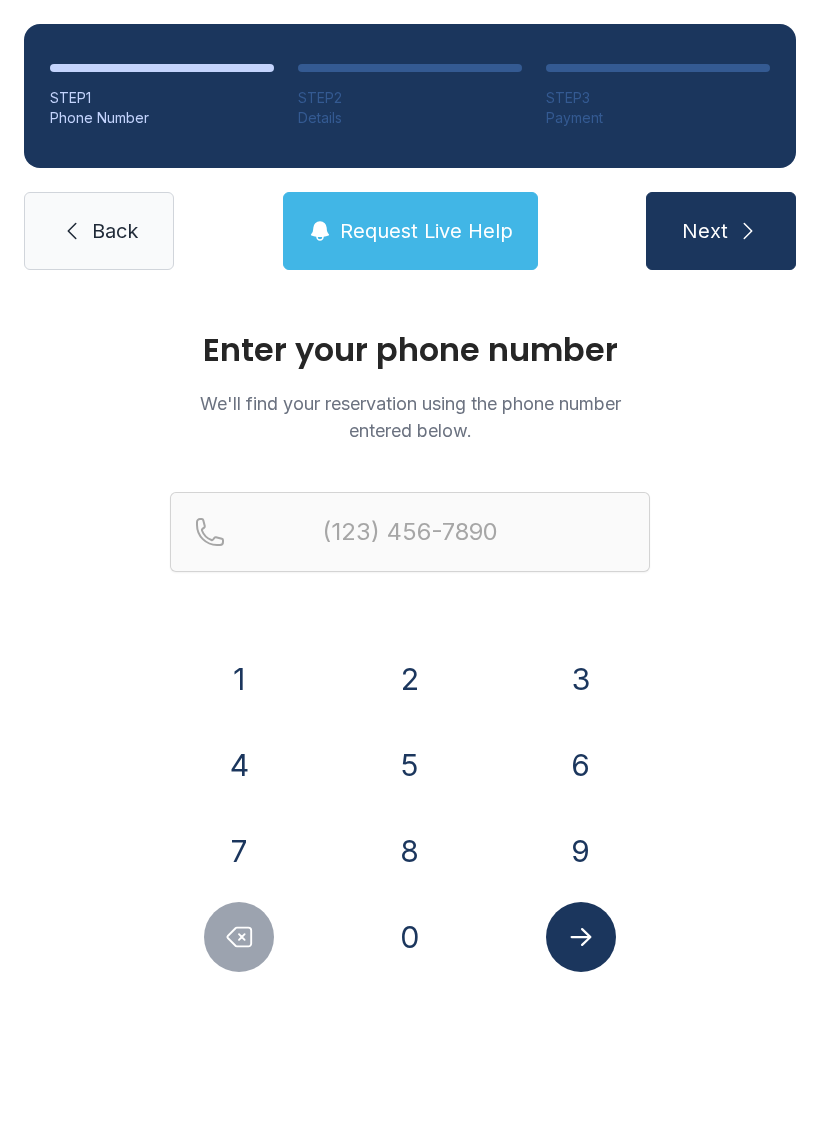 click on "8" at bounding box center [239, 679] 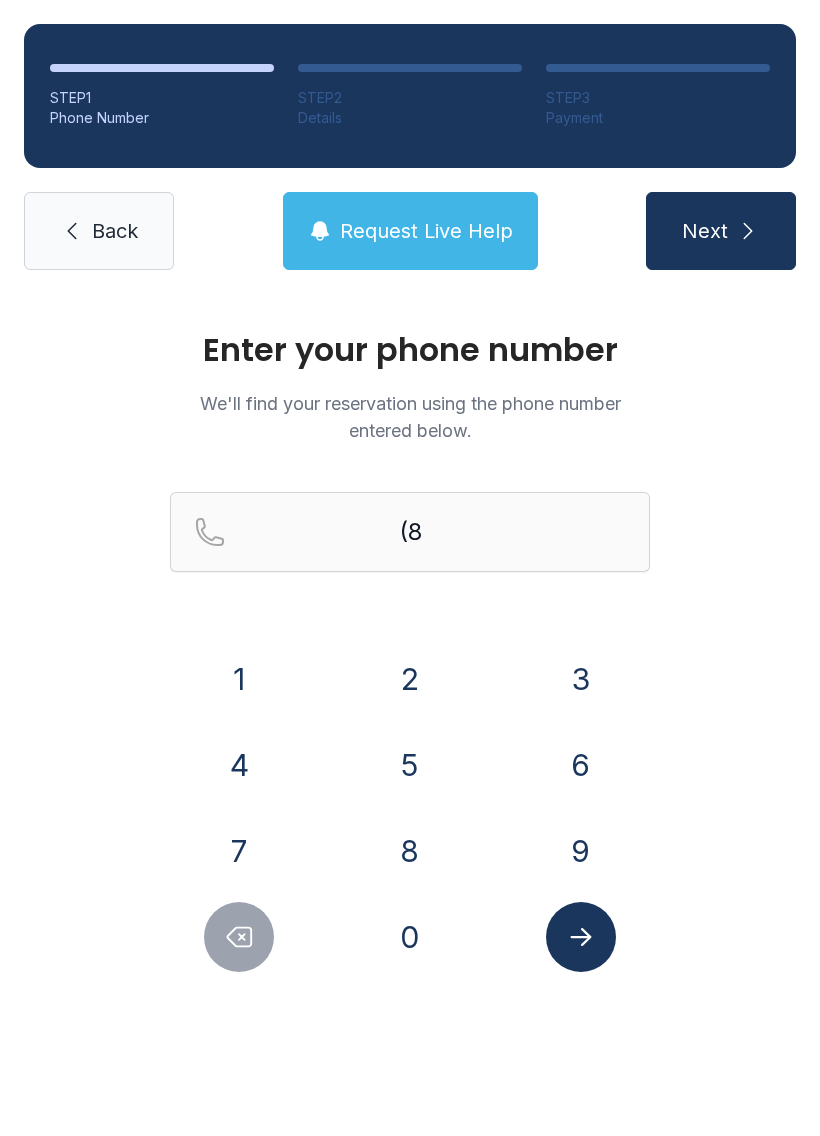 click on "6" at bounding box center (239, 679) 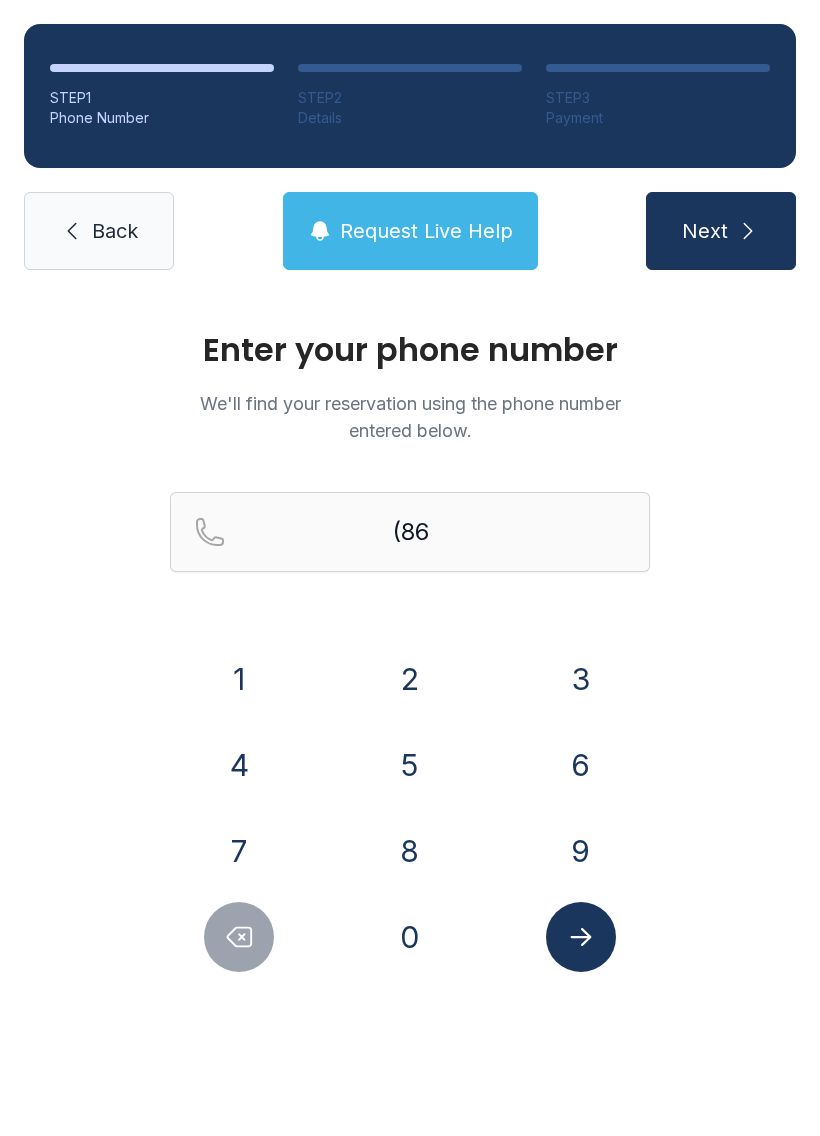 click on "0" at bounding box center (239, 679) 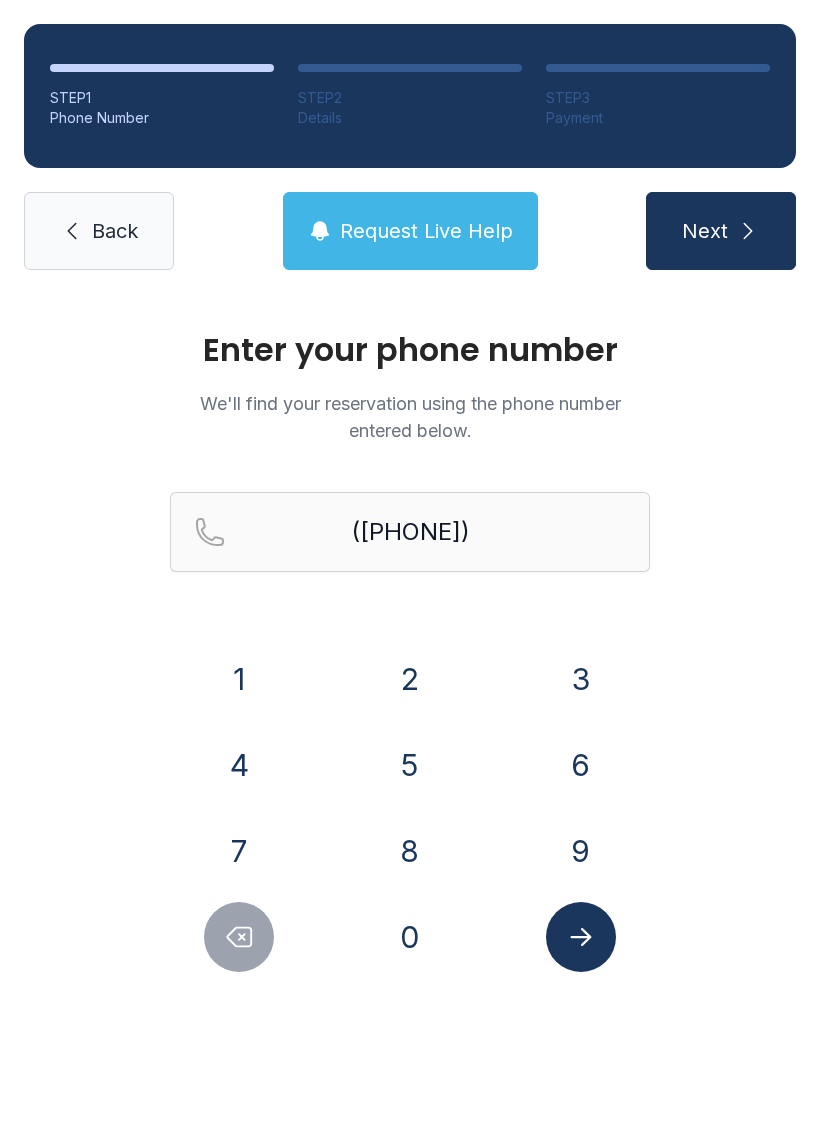 click on "4" at bounding box center (239, 679) 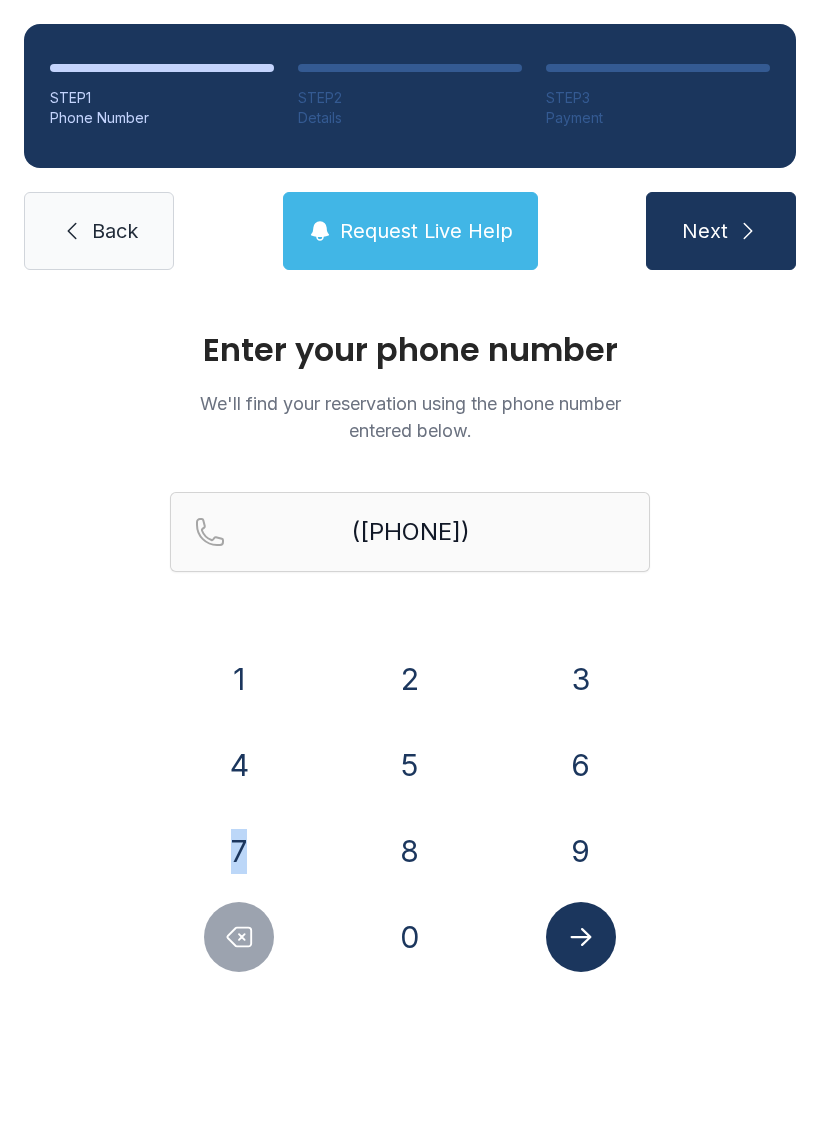 click on "9" at bounding box center [239, 679] 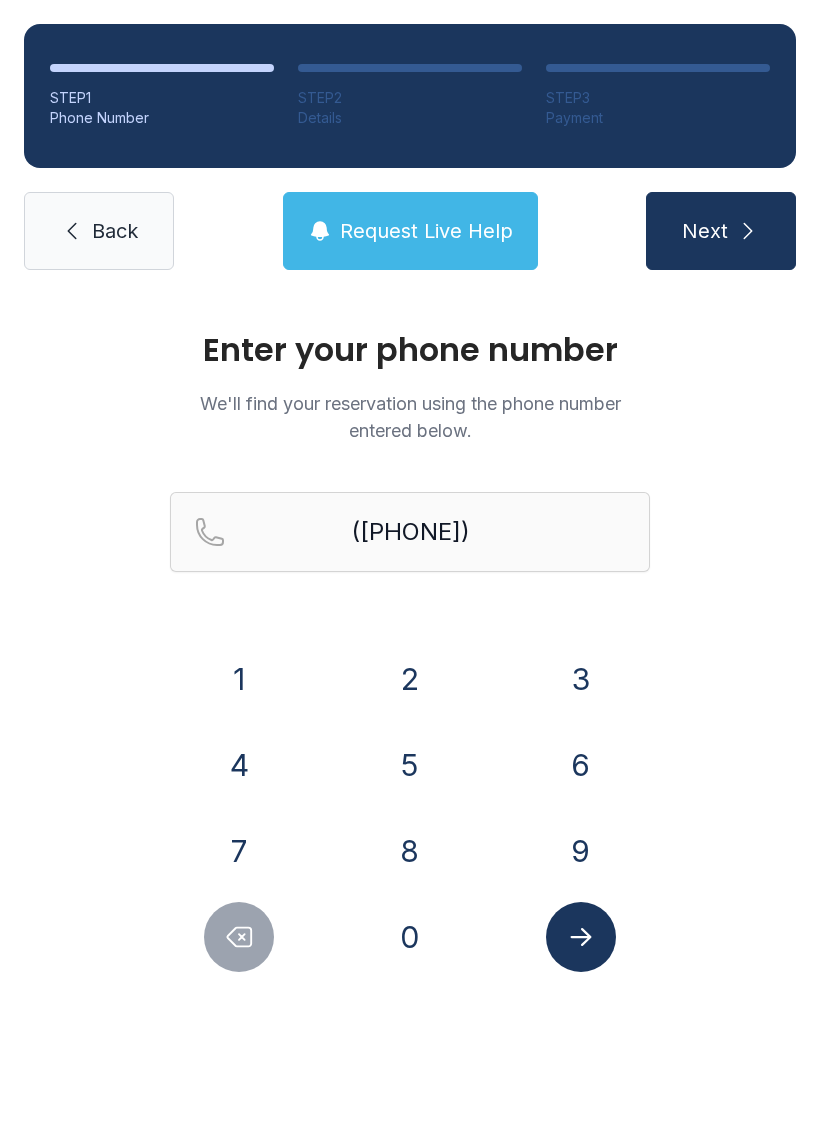 click on "4" at bounding box center [239, 679] 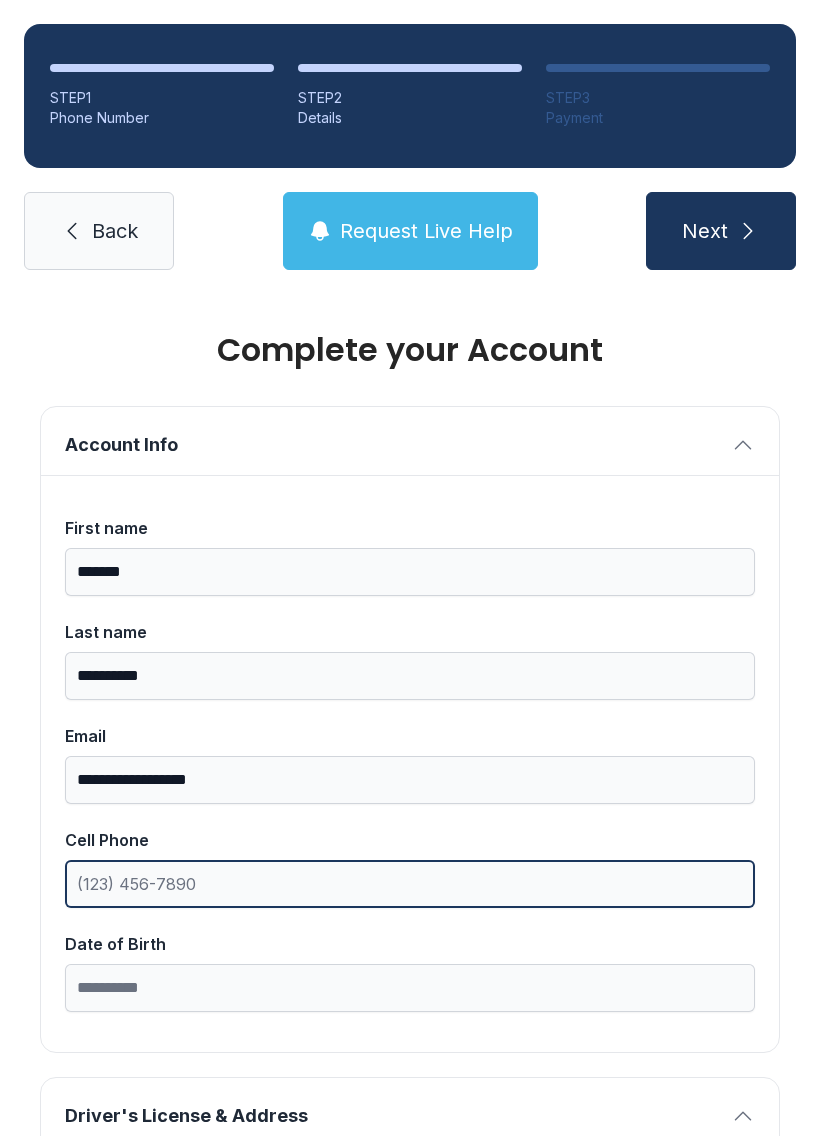 click on "Cell Phone" at bounding box center [410, 884] 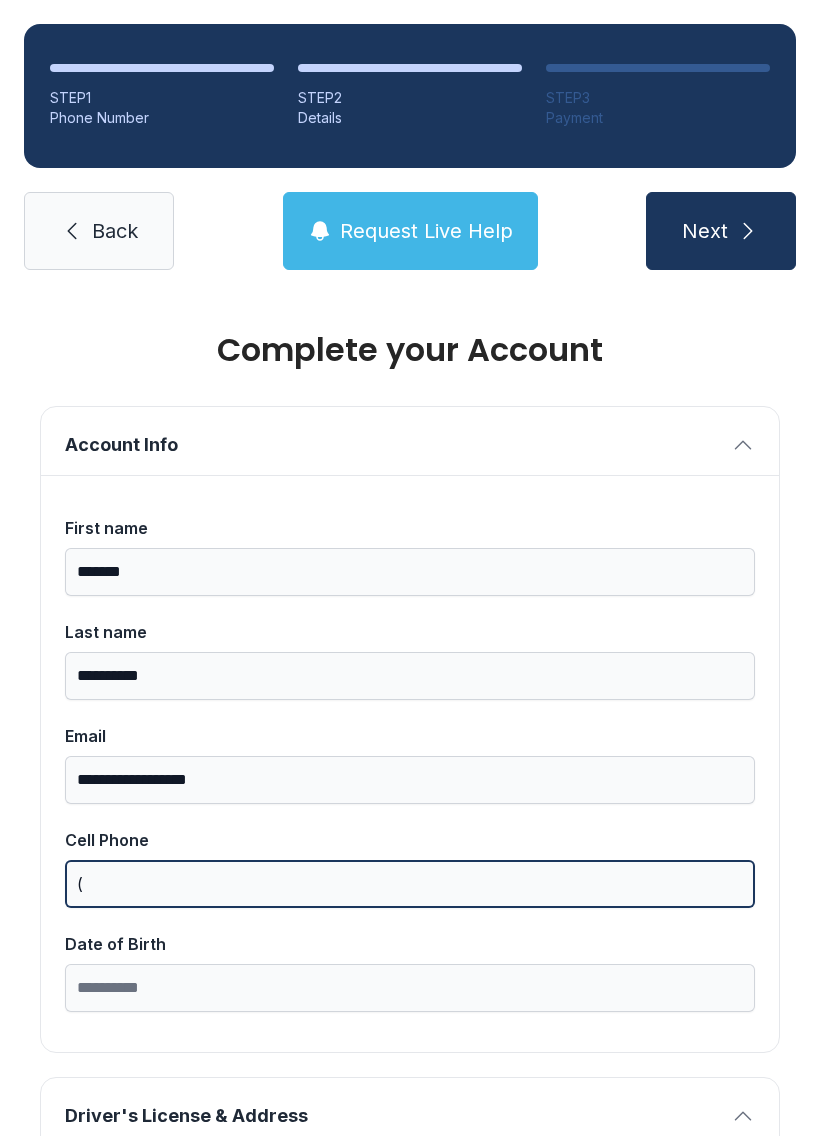 scroll, scrollTop: 44, scrollLeft: 0, axis: vertical 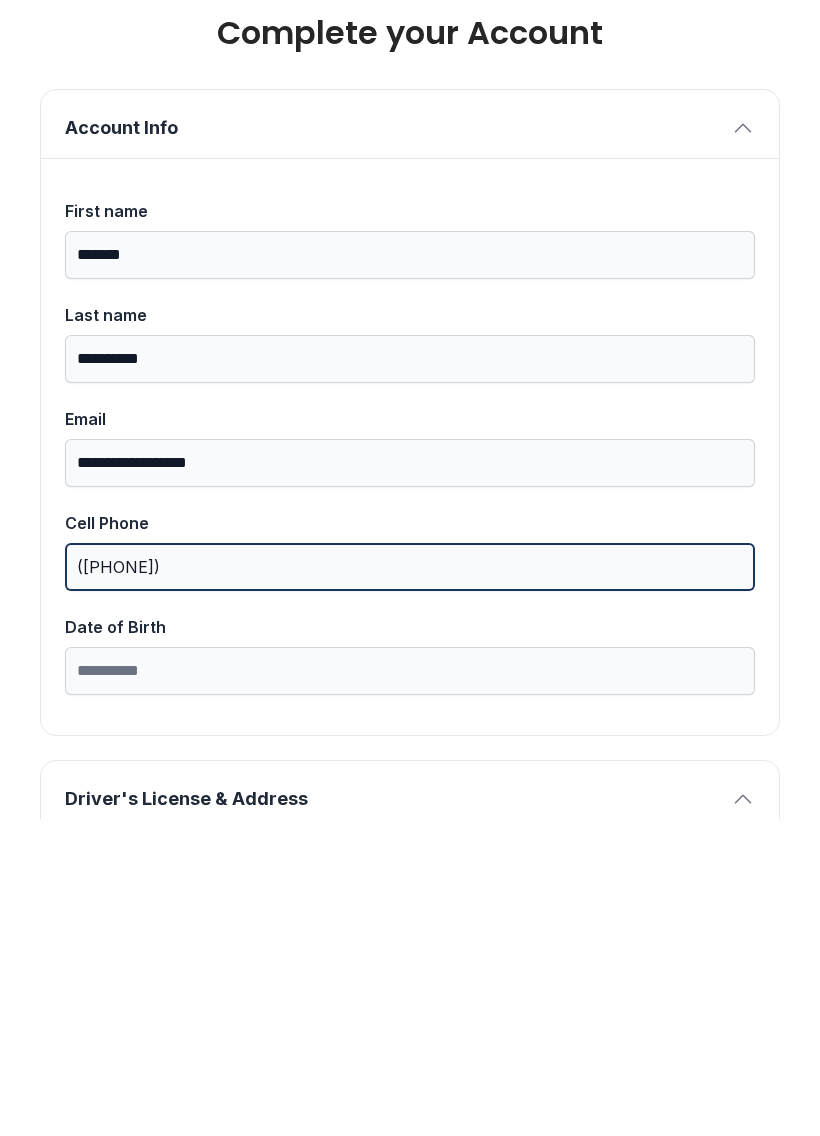 type on "([PHONE])" 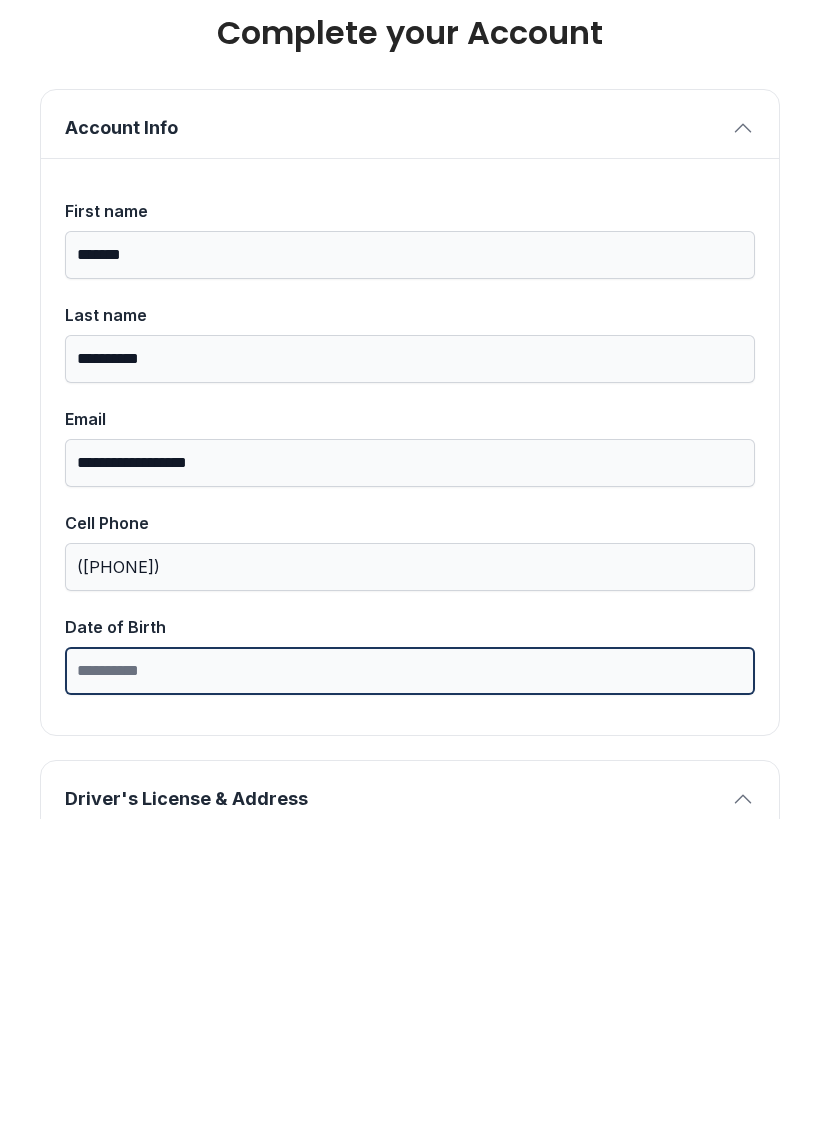 click on "Date of Birth" at bounding box center (410, 988) 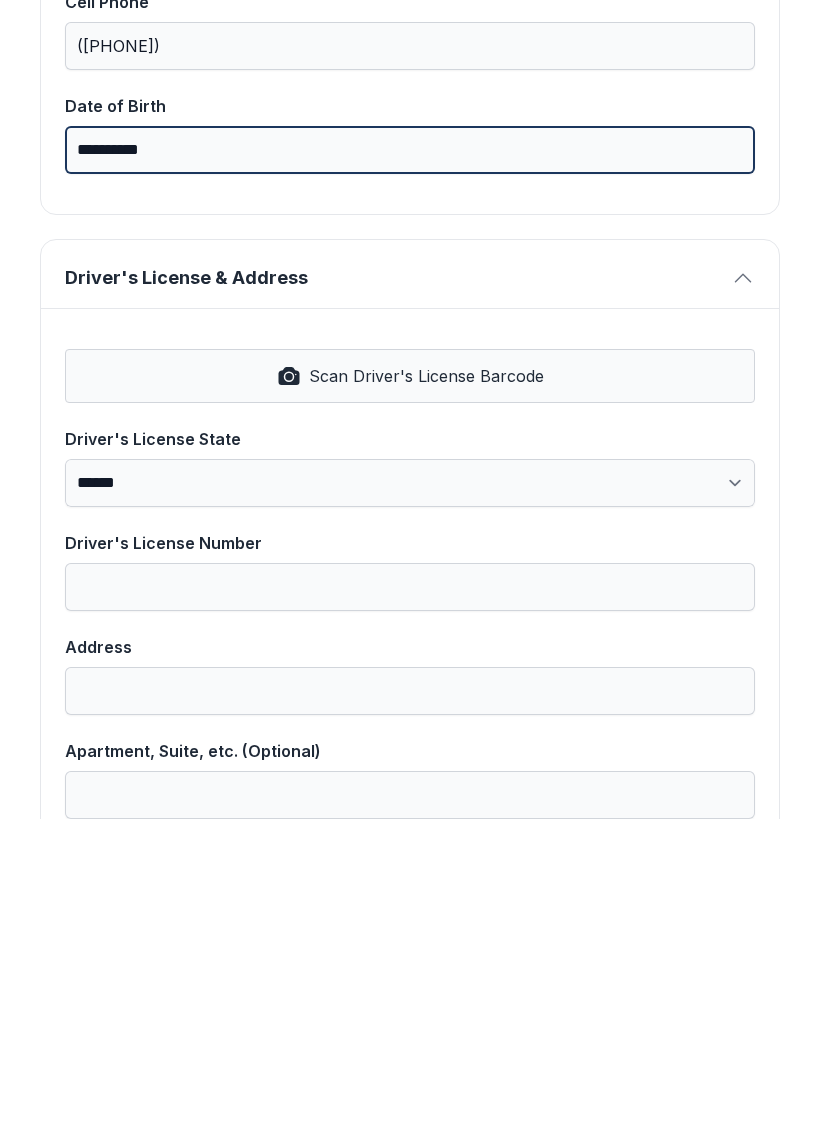 scroll, scrollTop: 522, scrollLeft: 0, axis: vertical 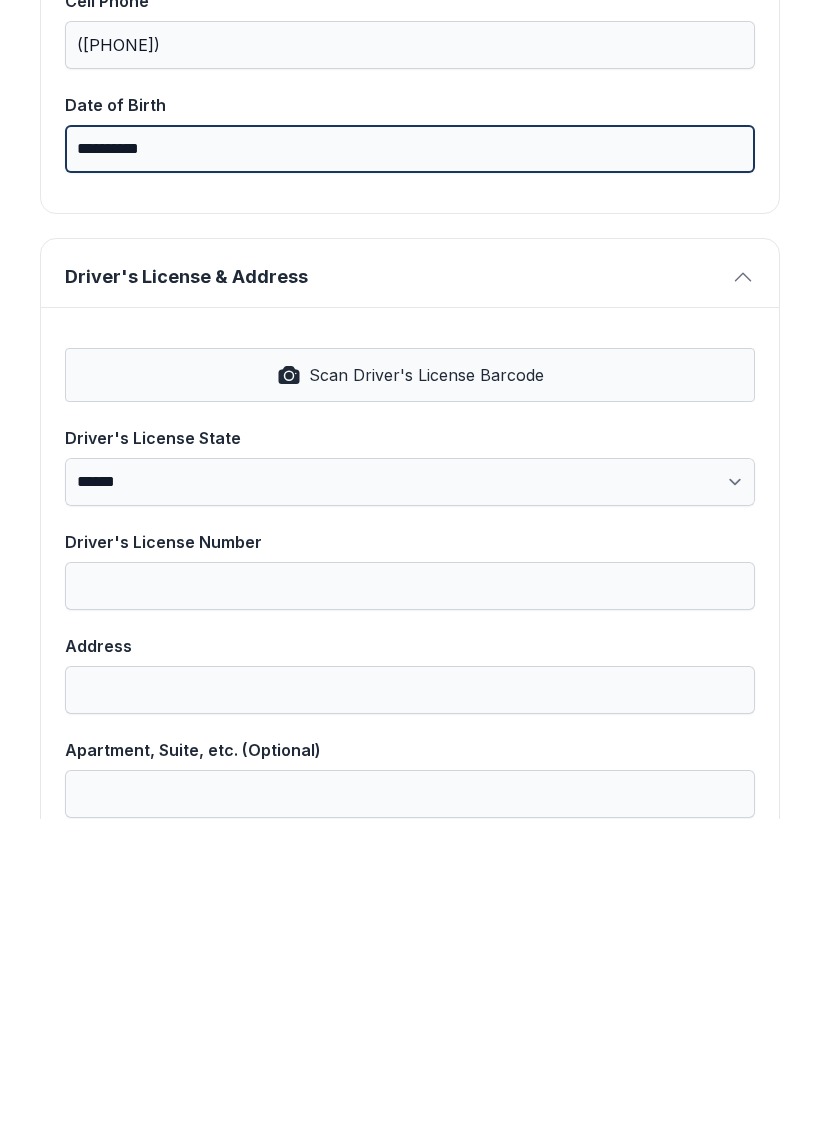 type on "**********" 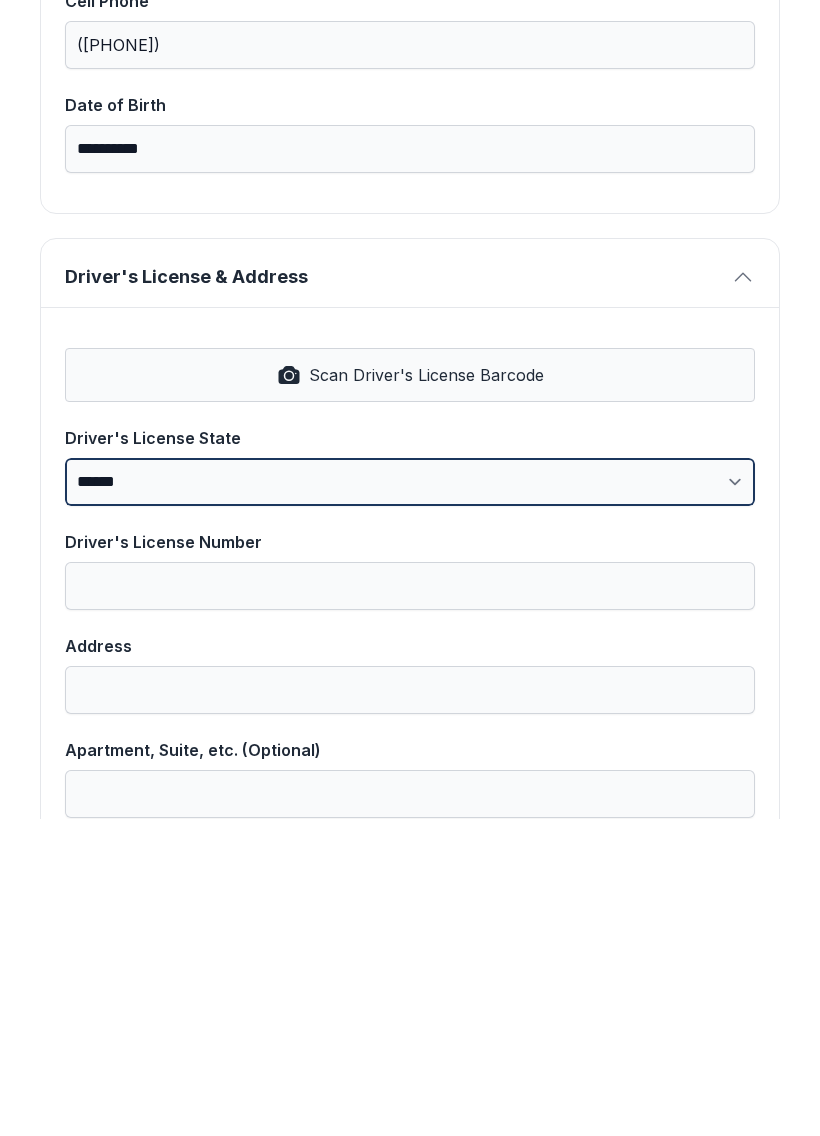 click on "**********" at bounding box center (410, 799) 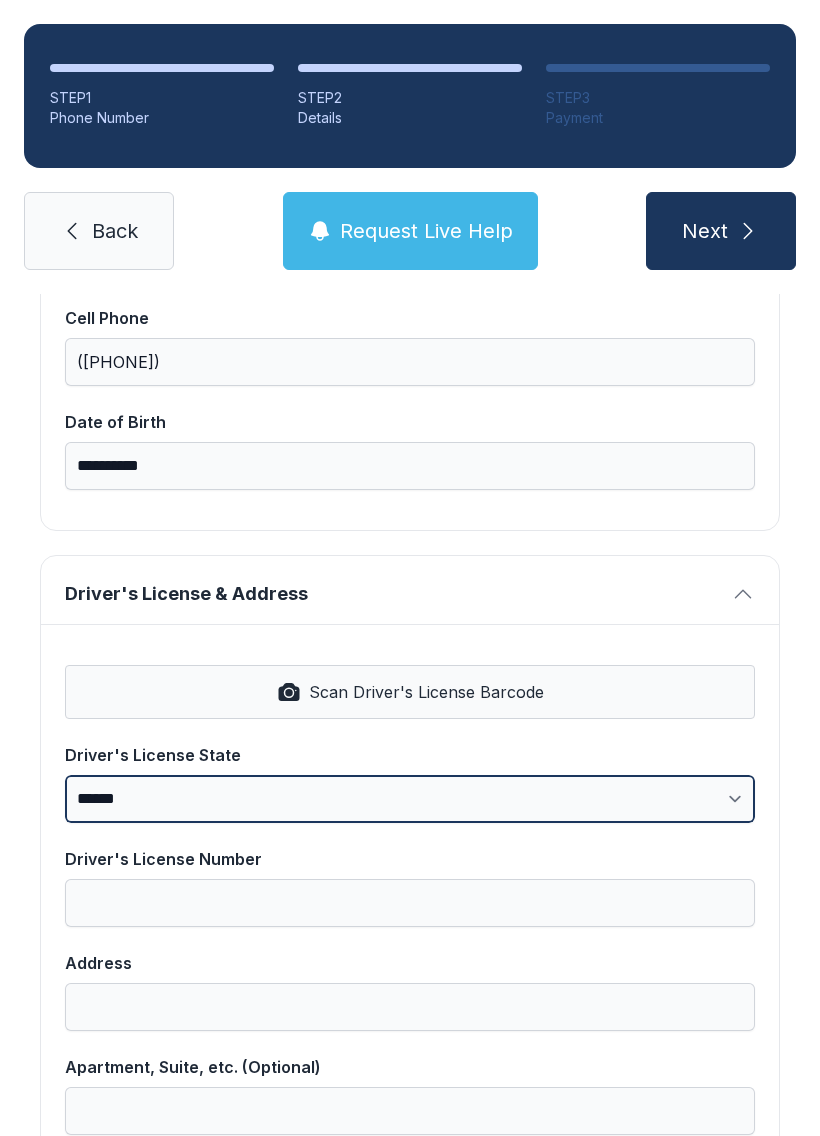 select on "**" 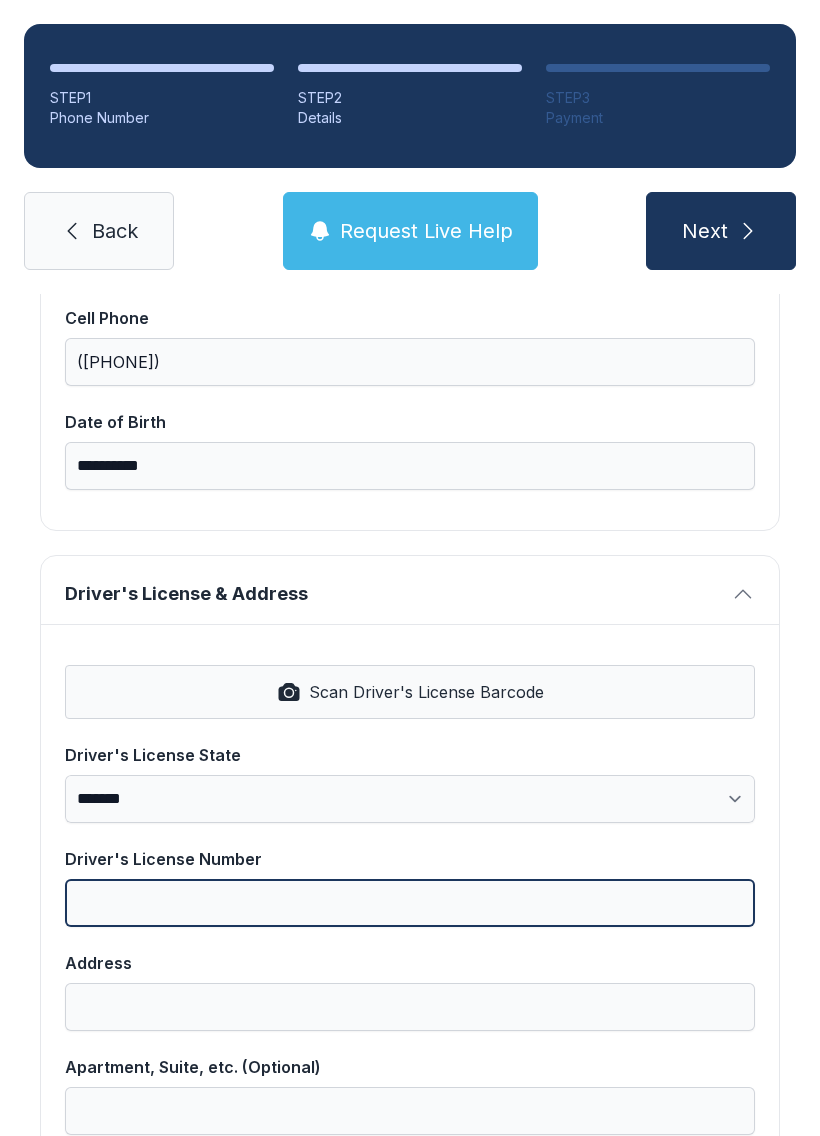 click on "Driver's License Number" at bounding box center [410, 903] 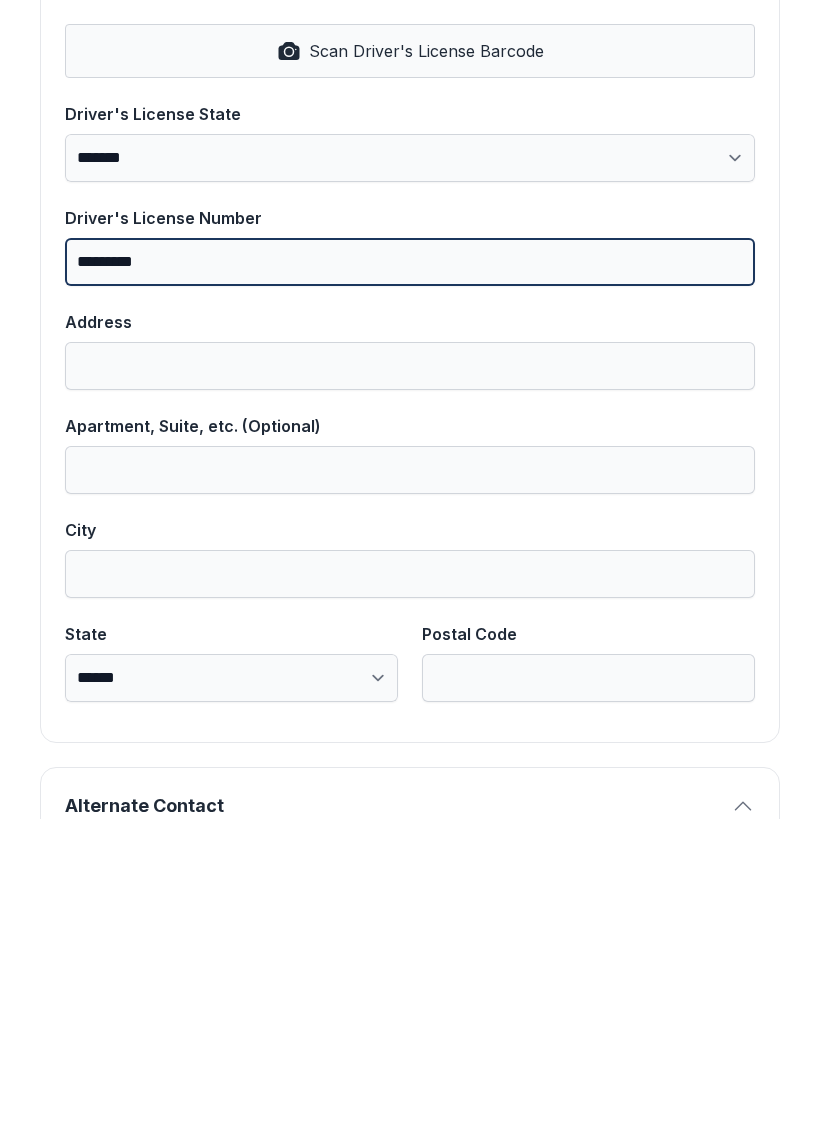 scroll, scrollTop: 847, scrollLeft: 0, axis: vertical 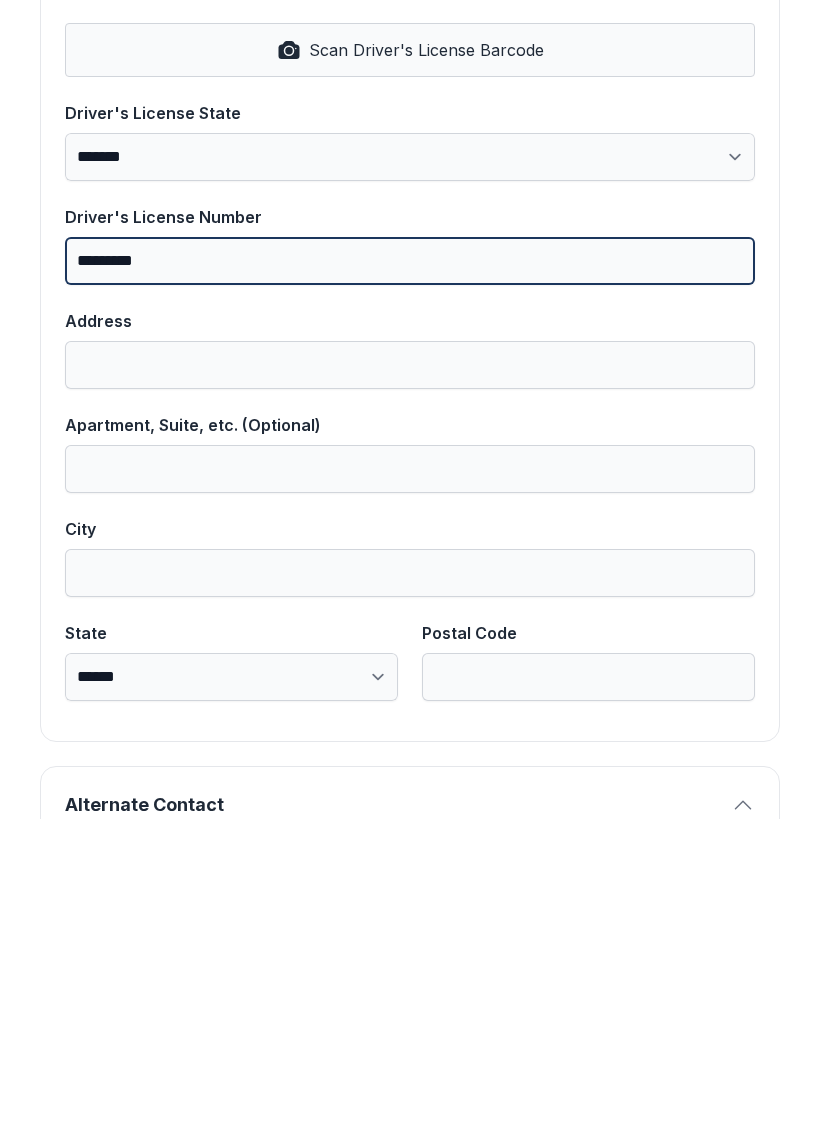 type on "*********" 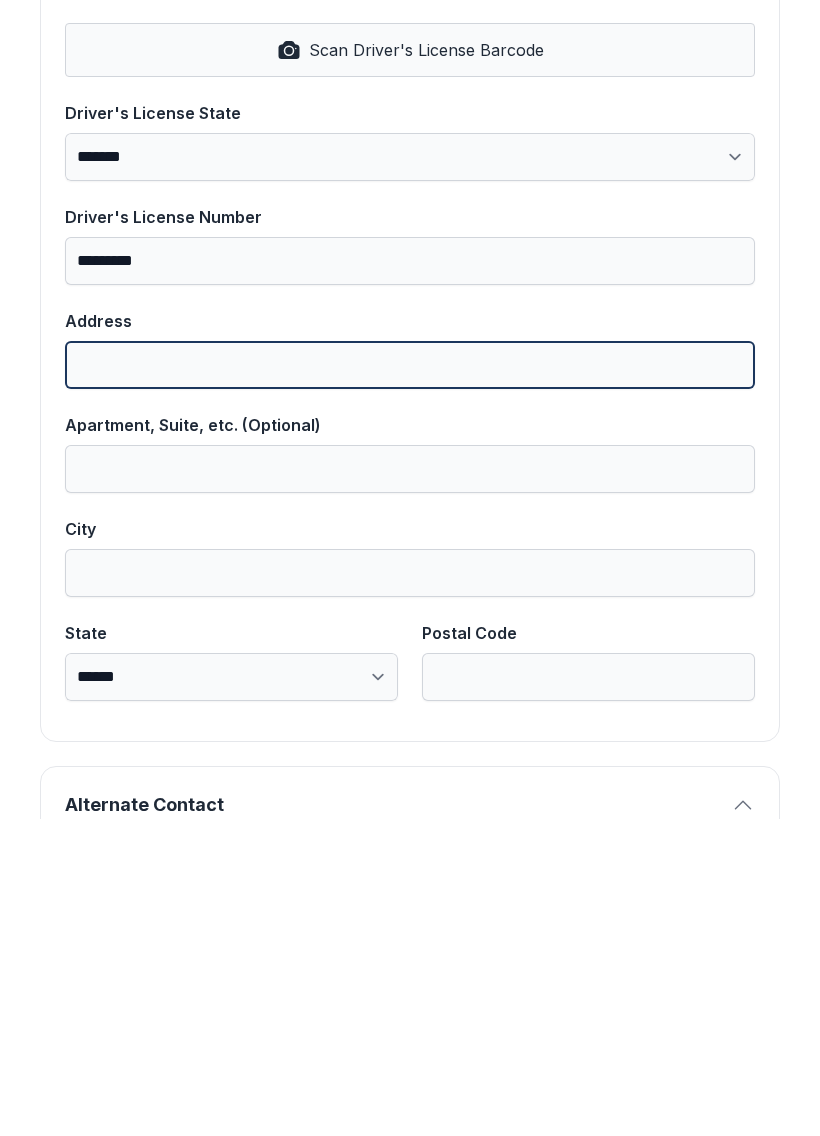 click on "Address" at bounding box center [410, 682] 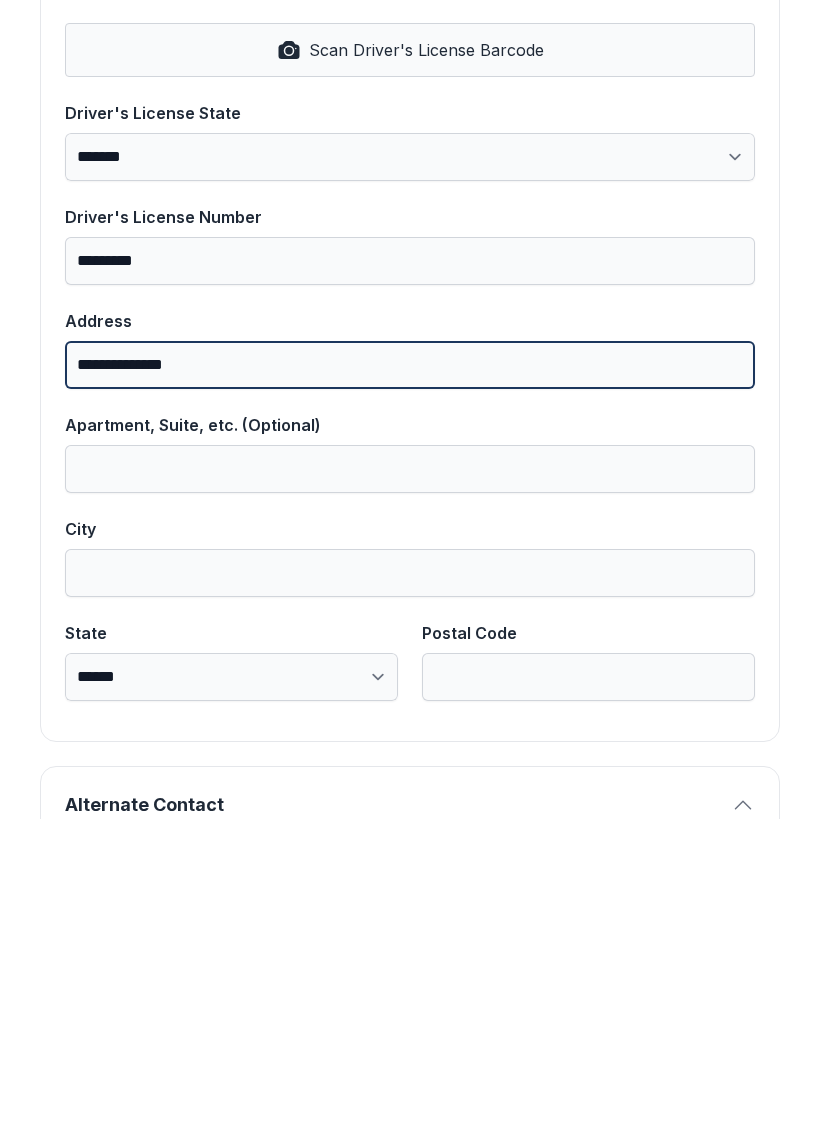 type on "**********" 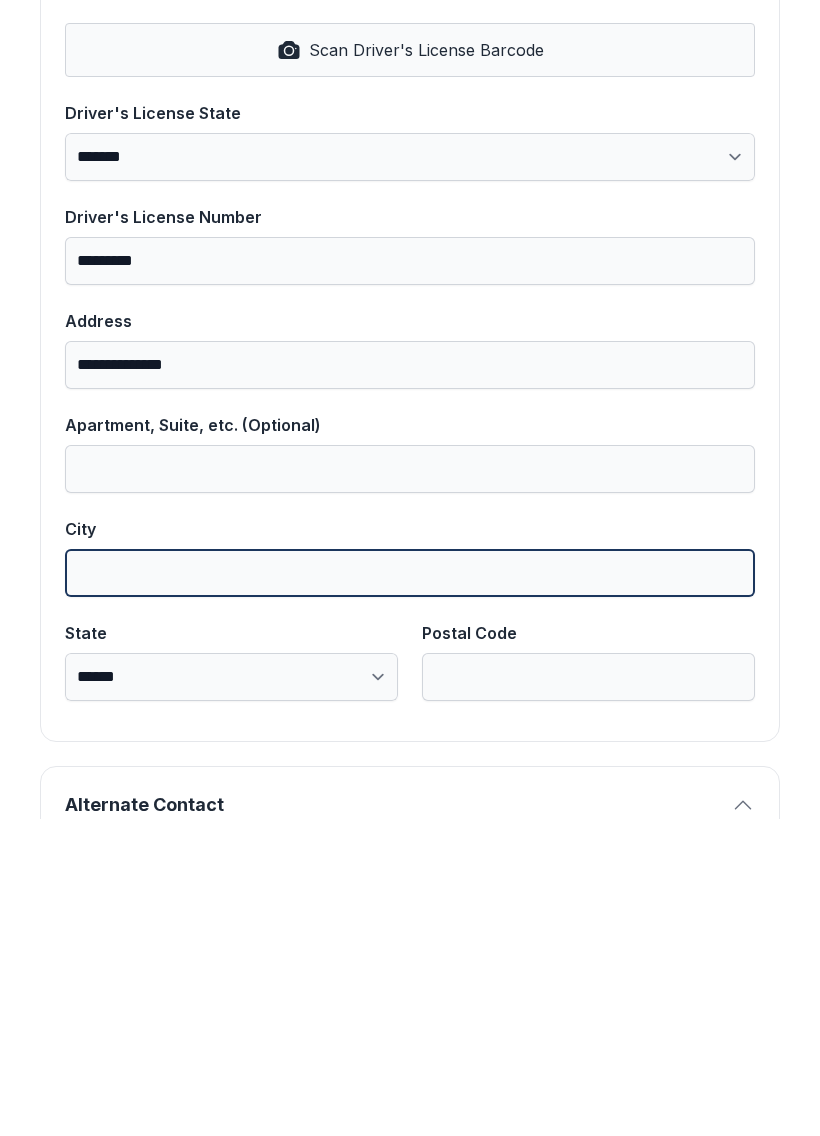 click on "City" at bounding box center [410, 890] 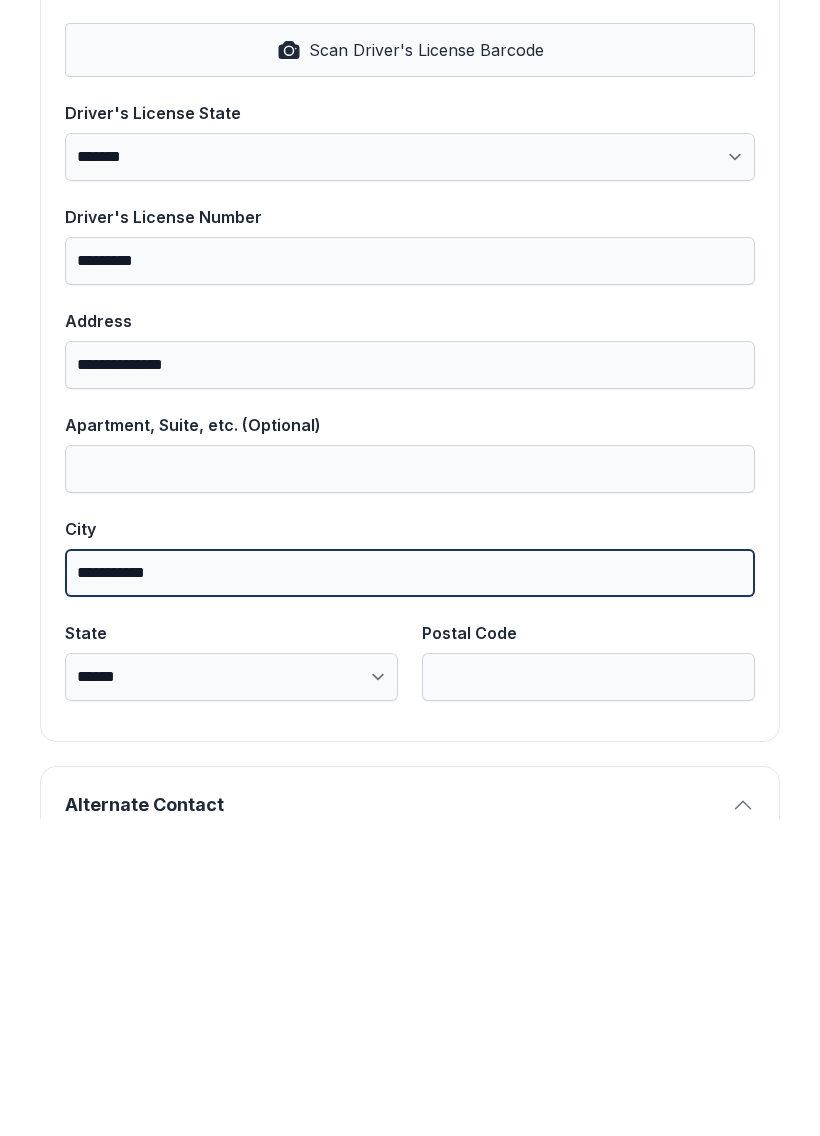 type on "**********" 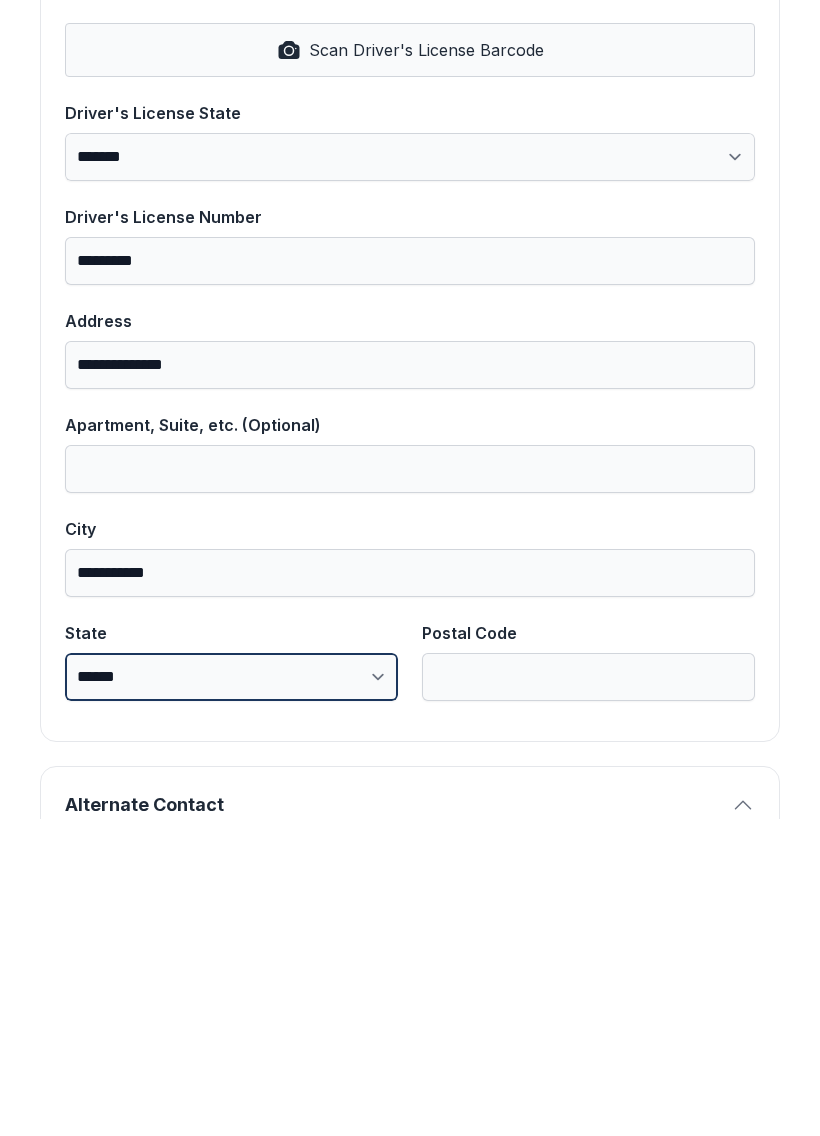 click on "**********" at bounding box center (231, 994) 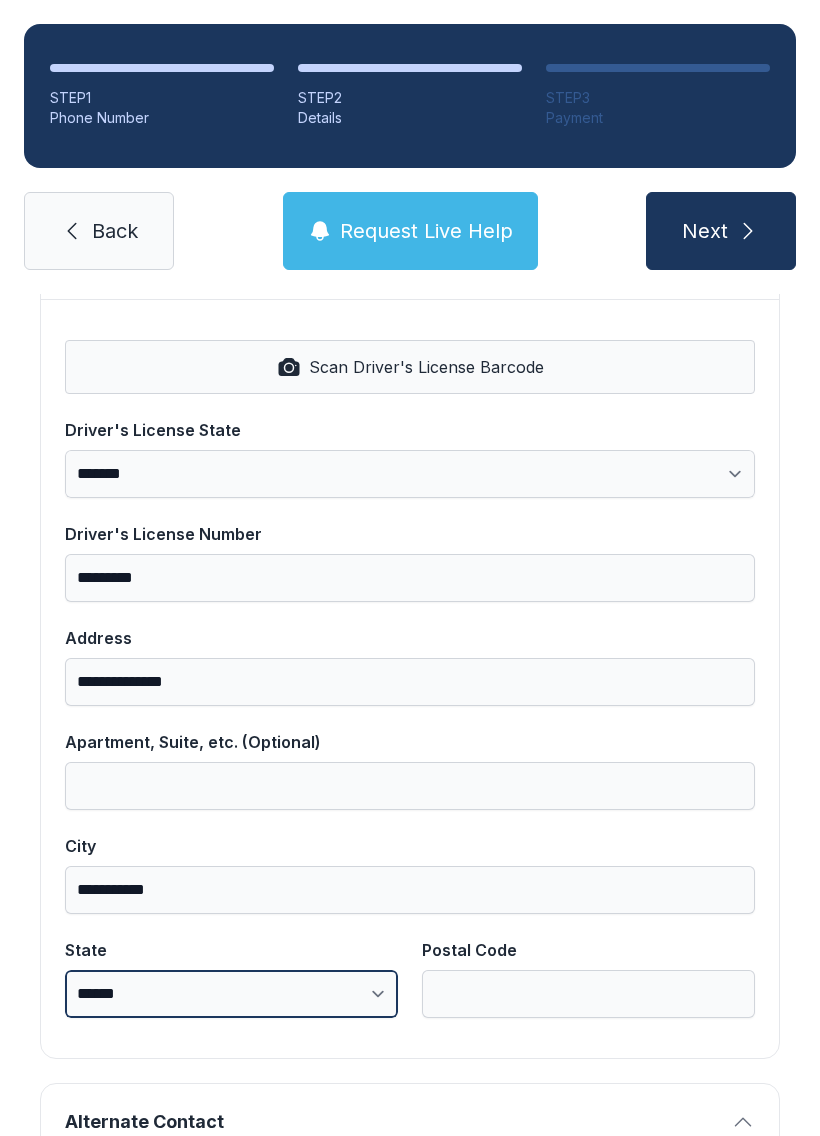 select on "**" 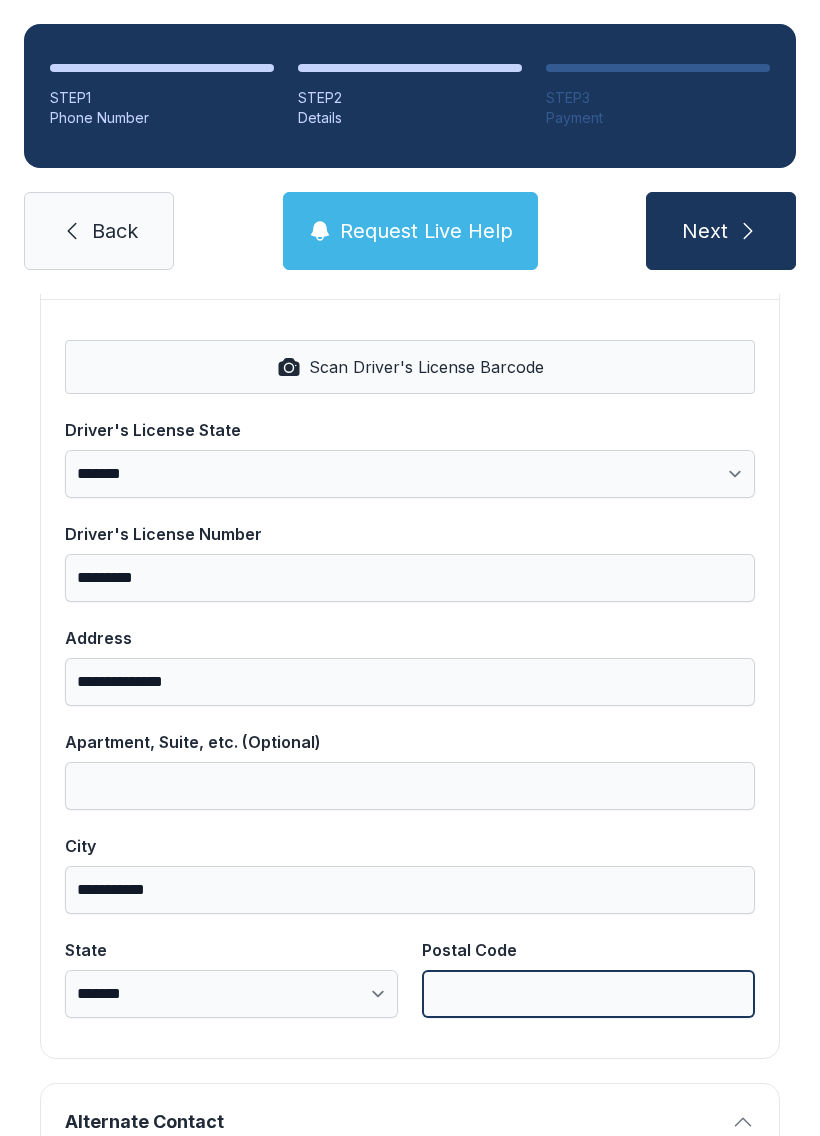 click on "Postal Code" at bounding box center (588, 994) 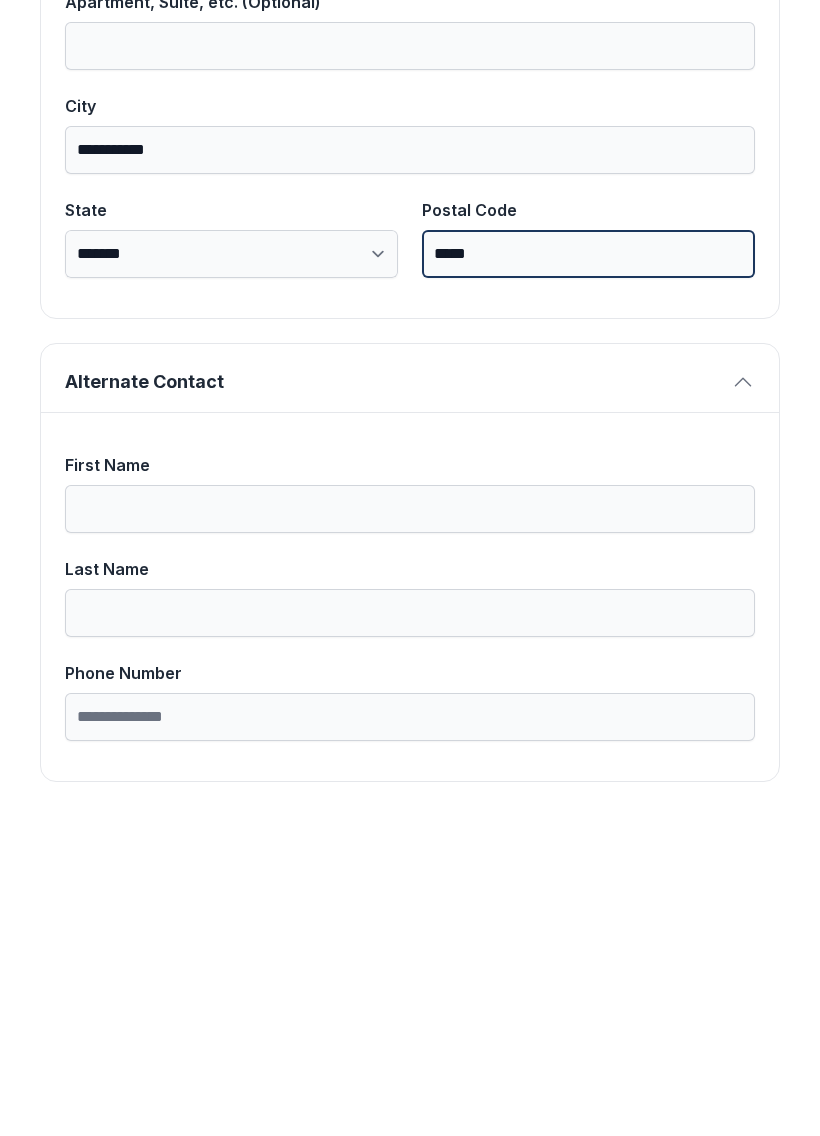 scroll, scrollTop: 1269, scrollLeft: 0, axis: vertical 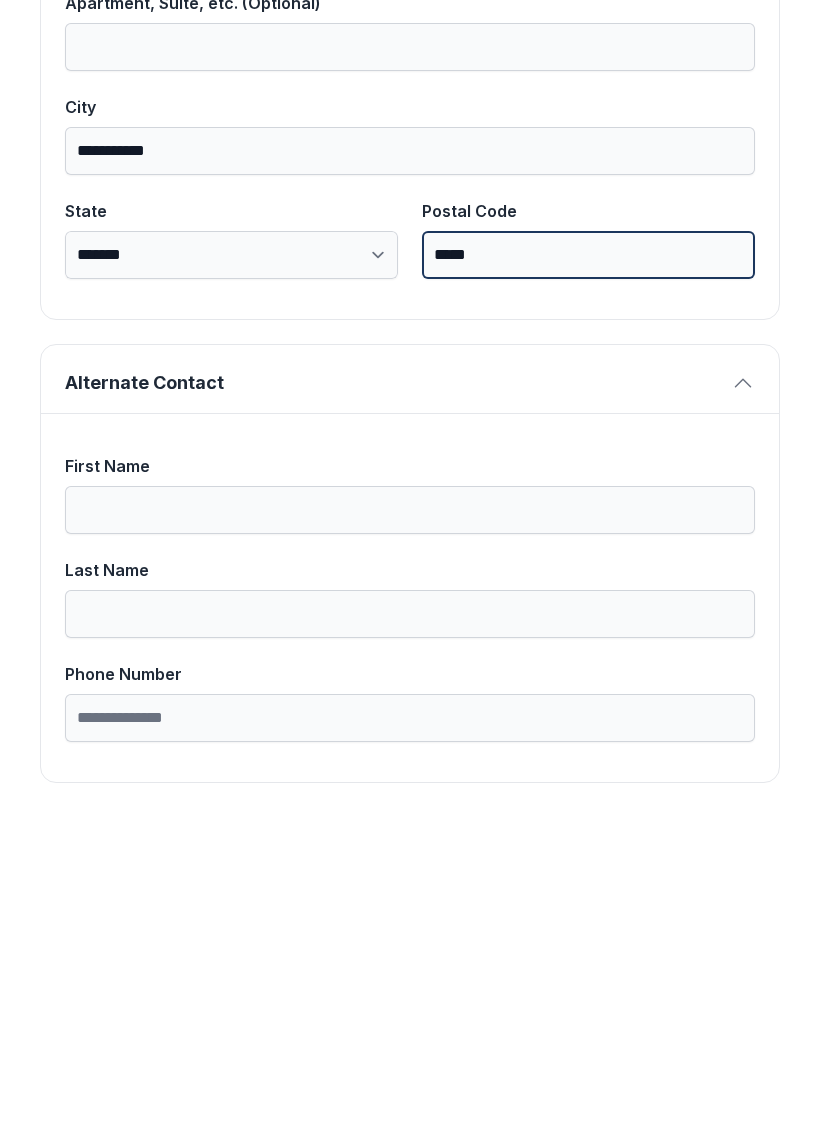 type on "*****" 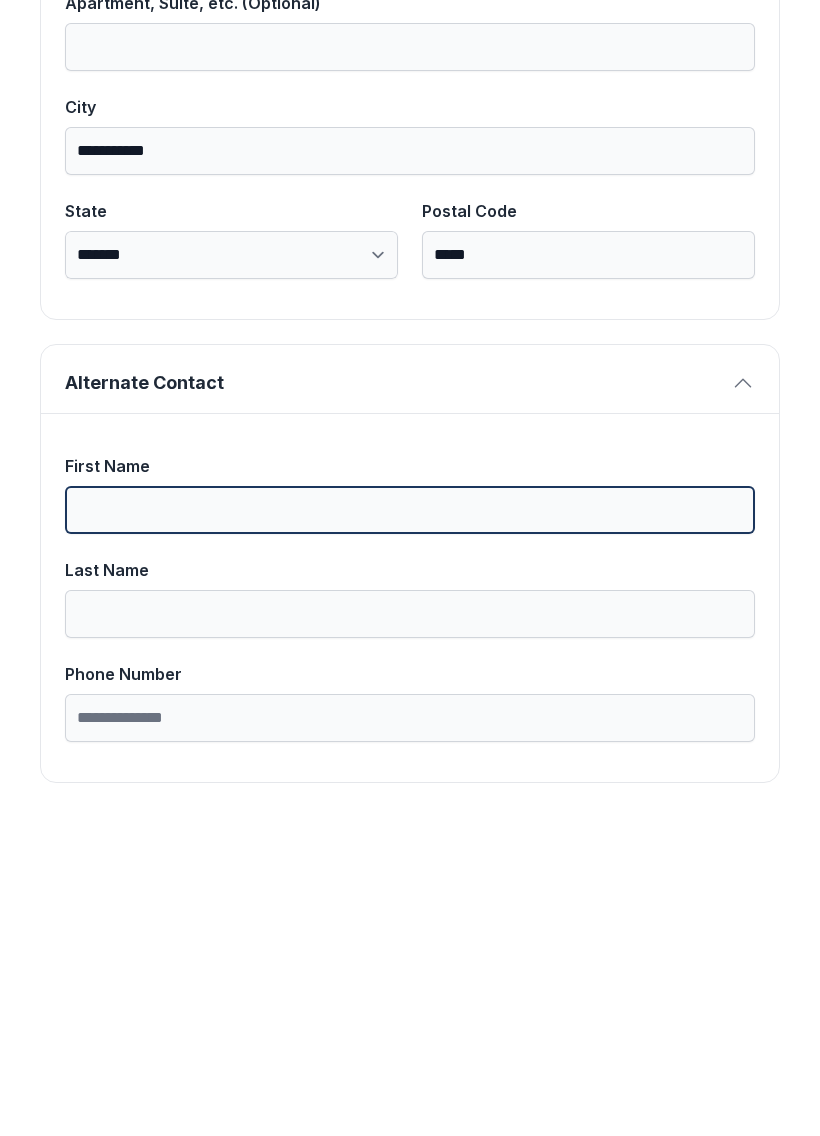 click on "First Name" at bounding box center [410, 827] 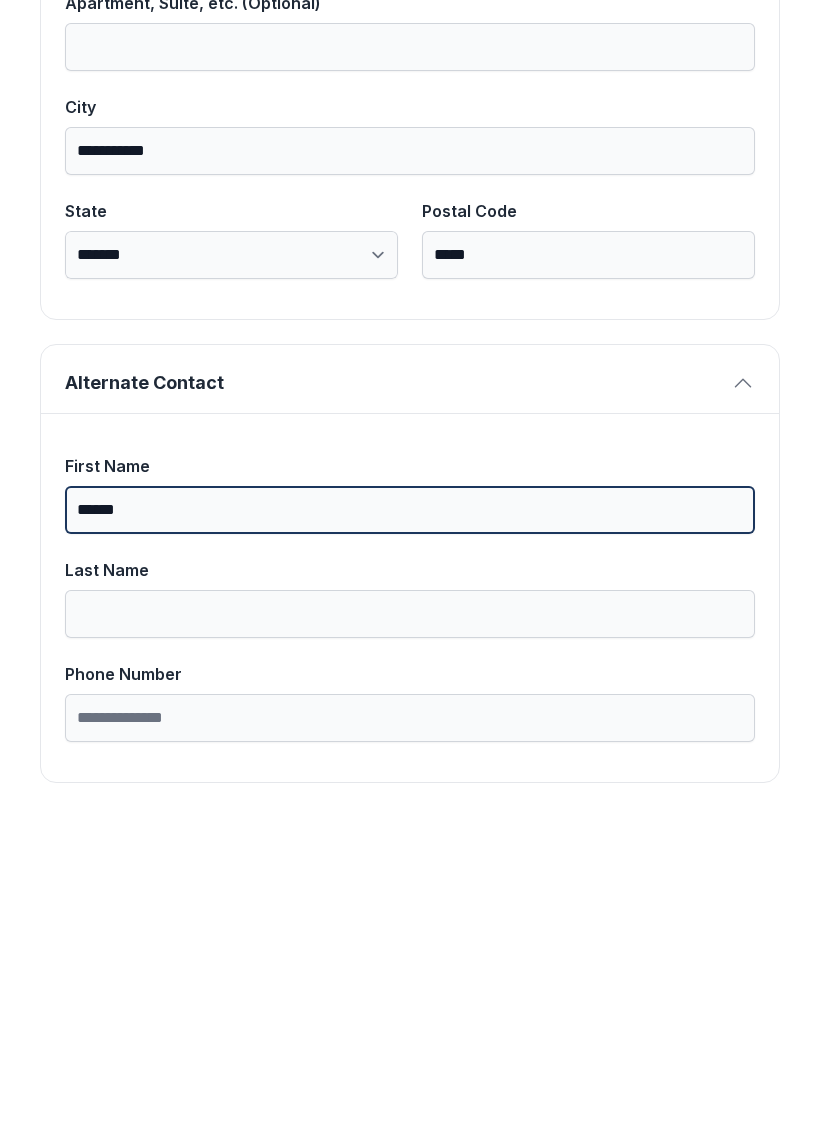 type on "******" 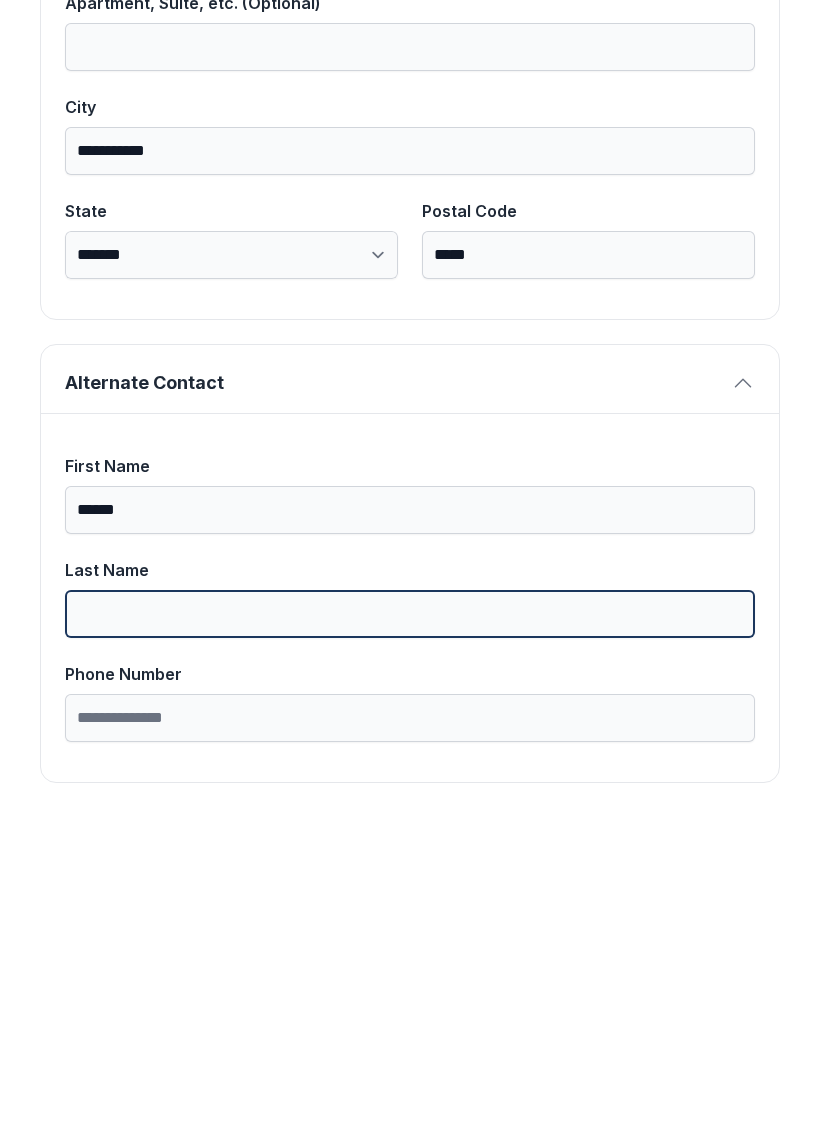 click on "Last Name" at bounding box center (410, 931) 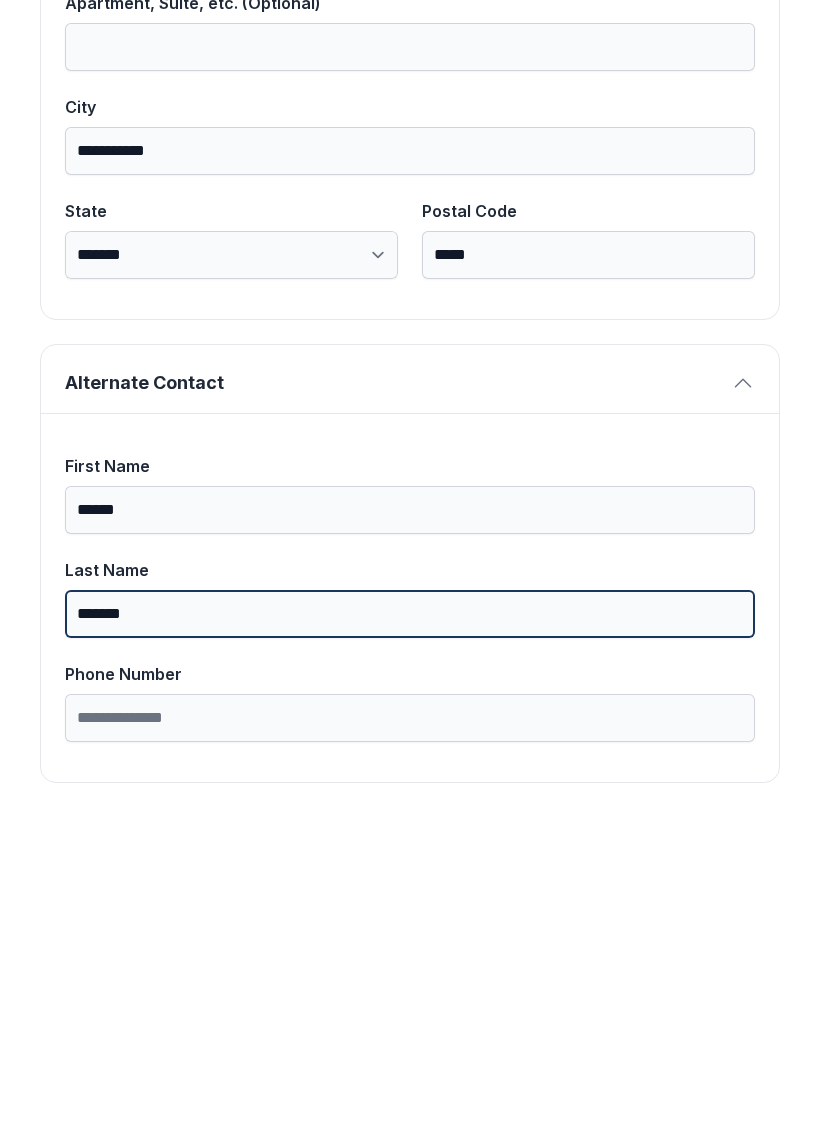 type on "*******" 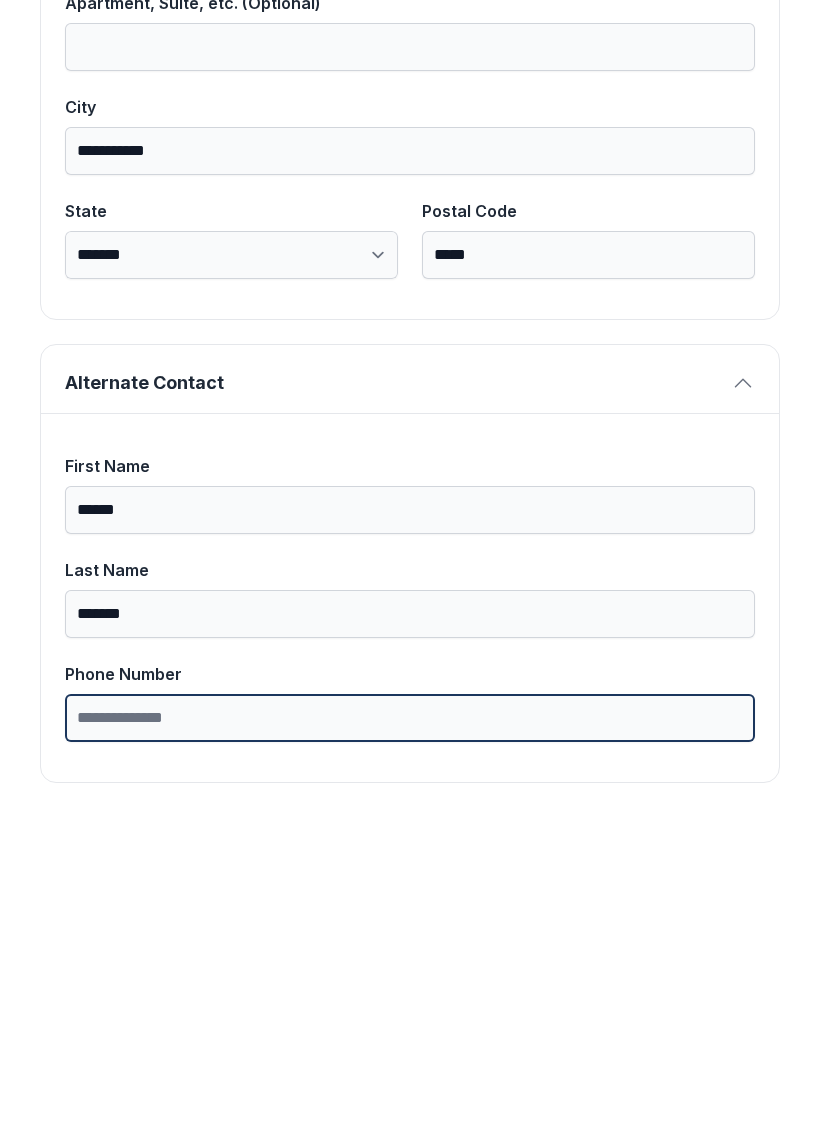 click on "Phone Number" at bounding box center (410, 1035) 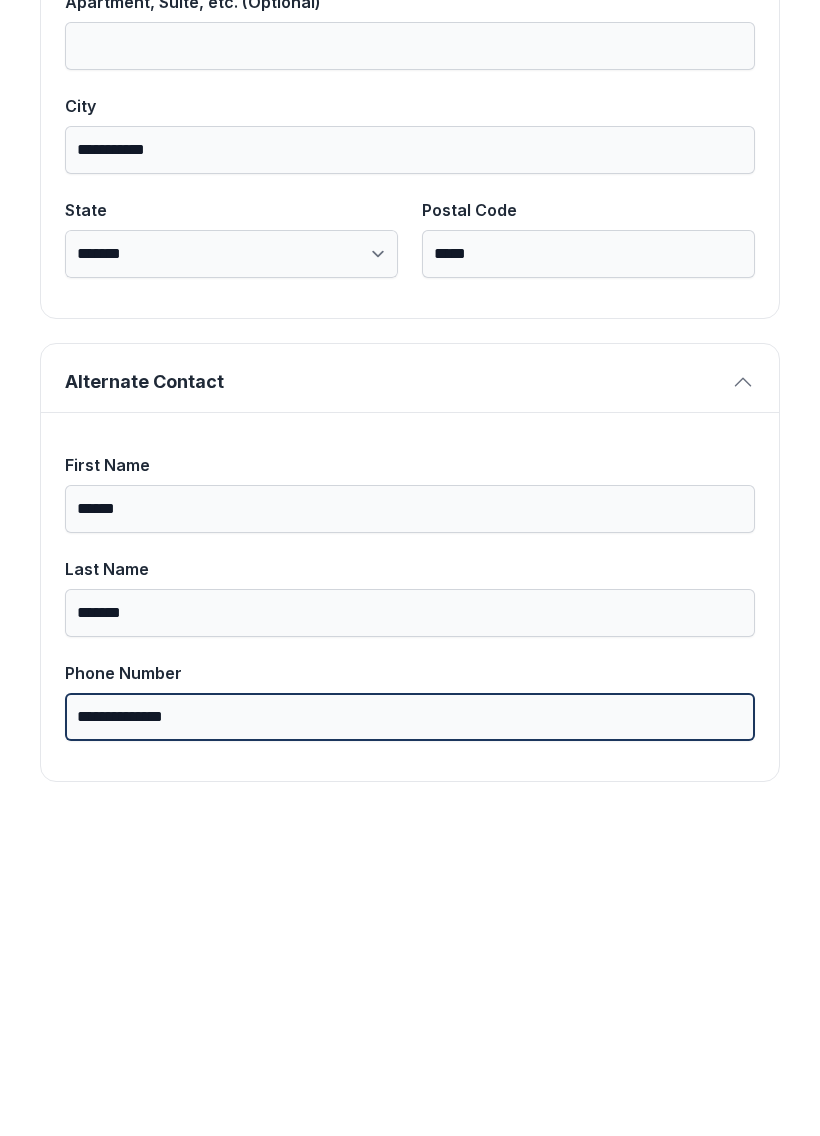 scroll, scrollTop: 1269, scrollLeft: 0, axis: vertical 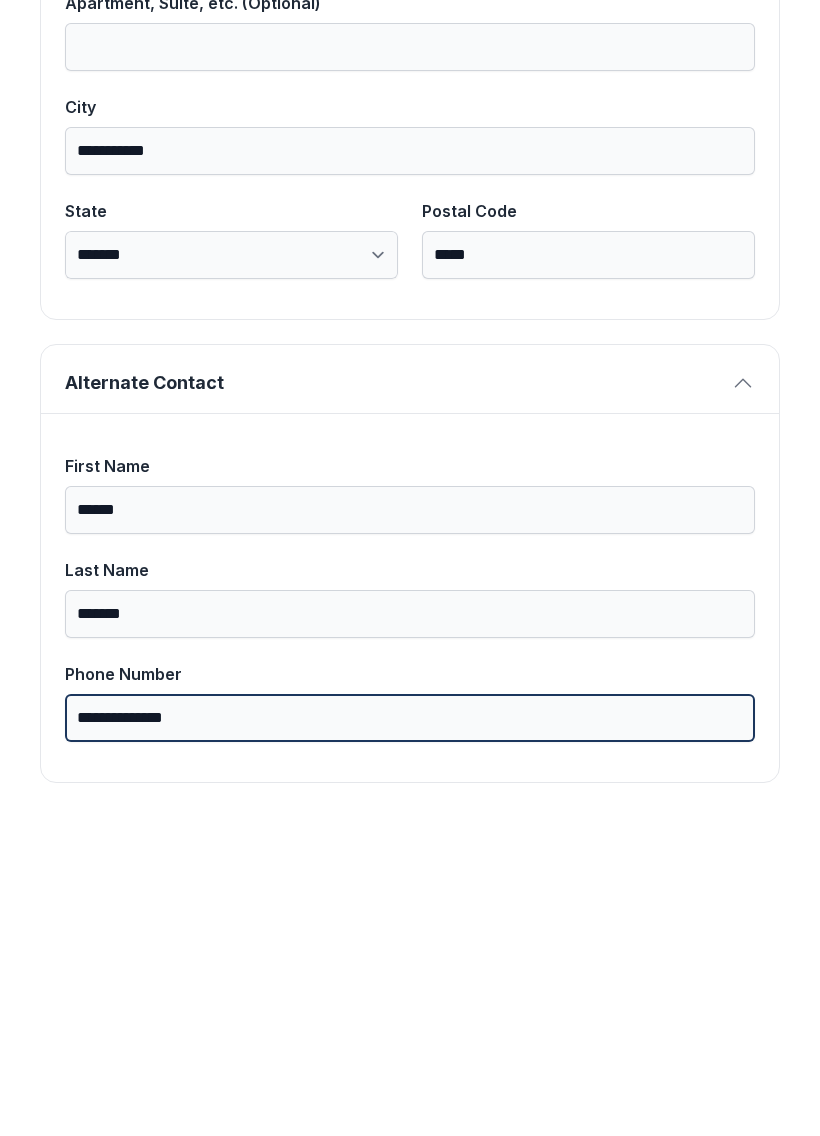 type on "**********" 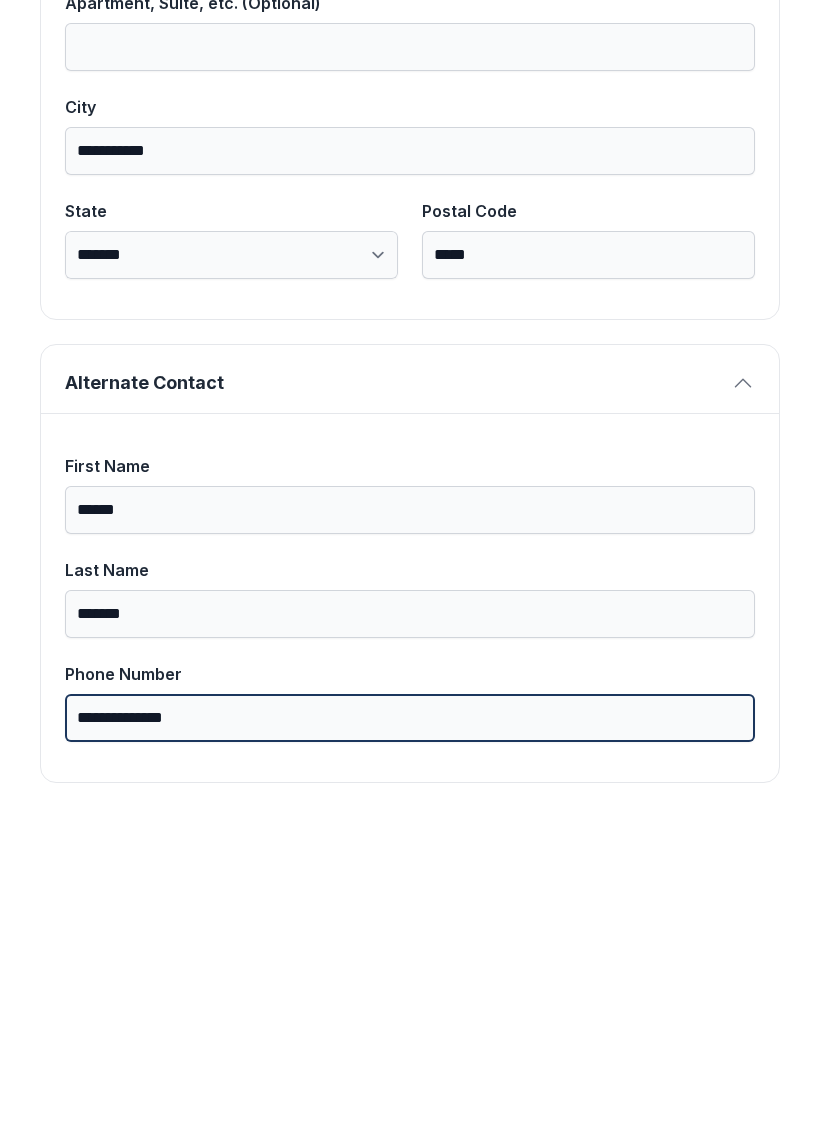 scroll, scrollTop: 0, scrollLeft: 0, axis: both 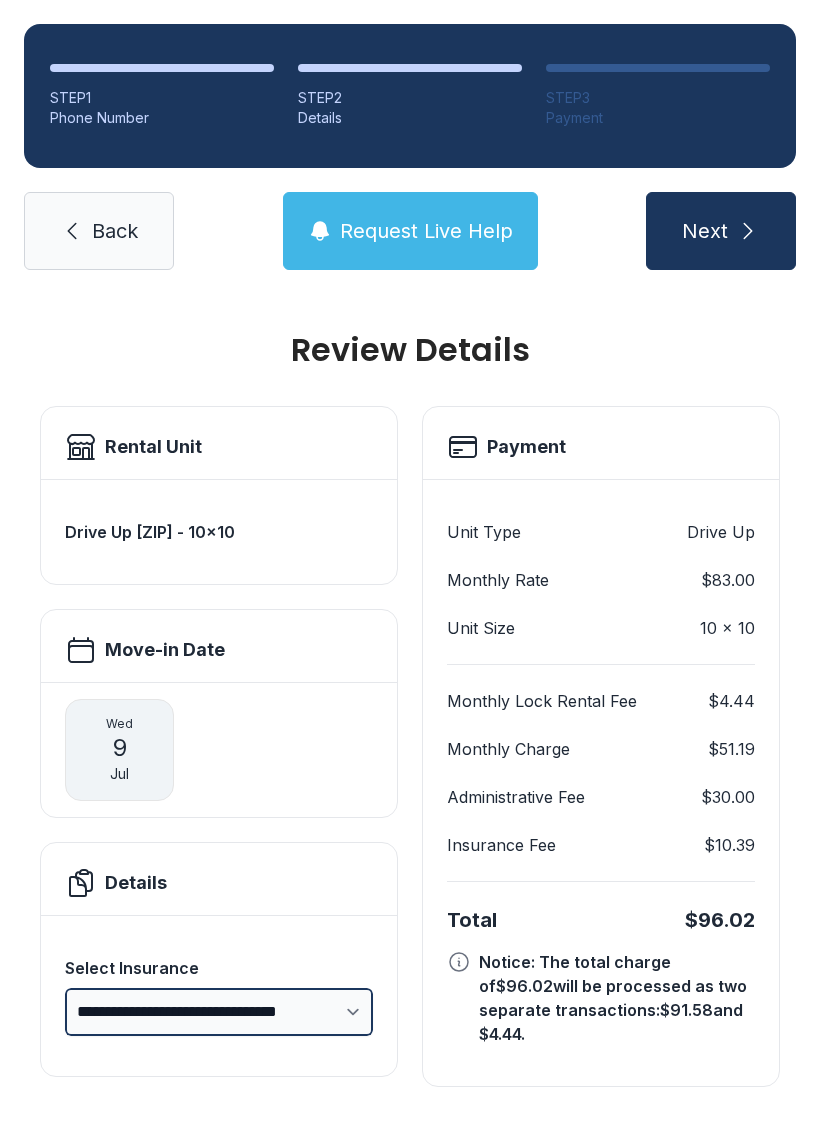 click on "**********" at bounding box center (219, 1012) 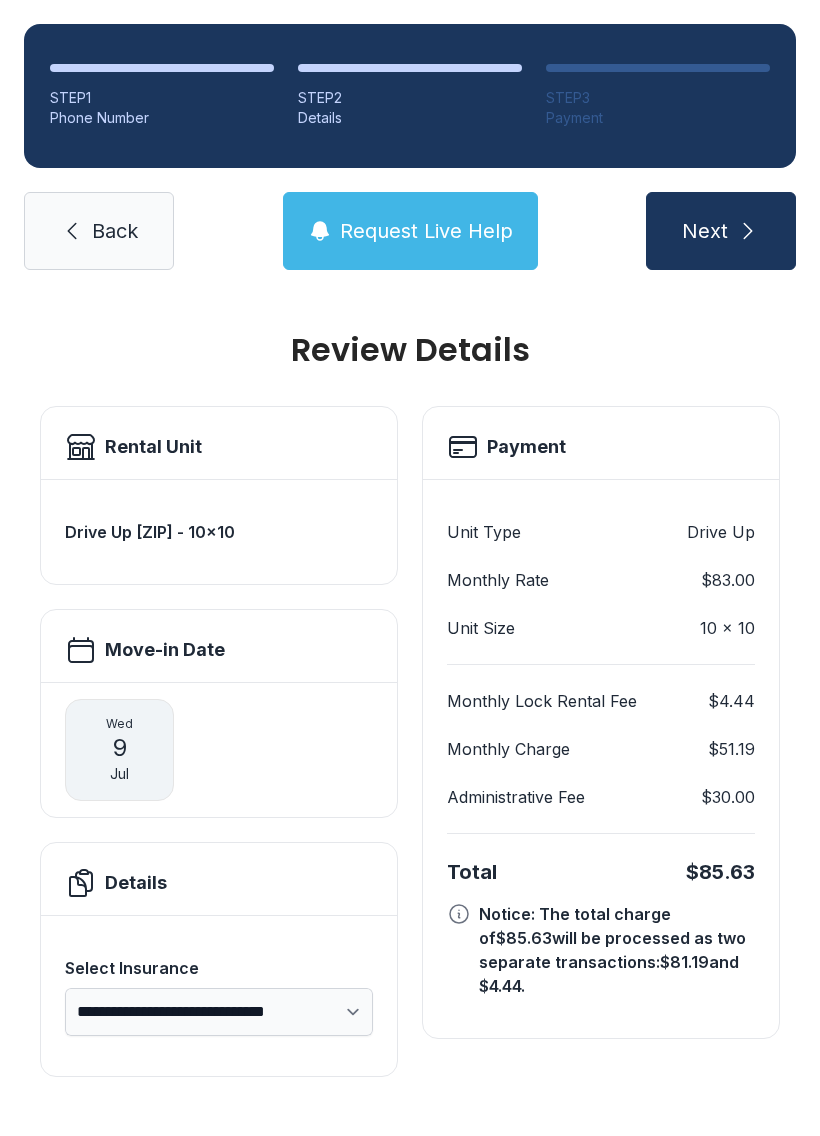click on "9" at bounding box center (120, 748) 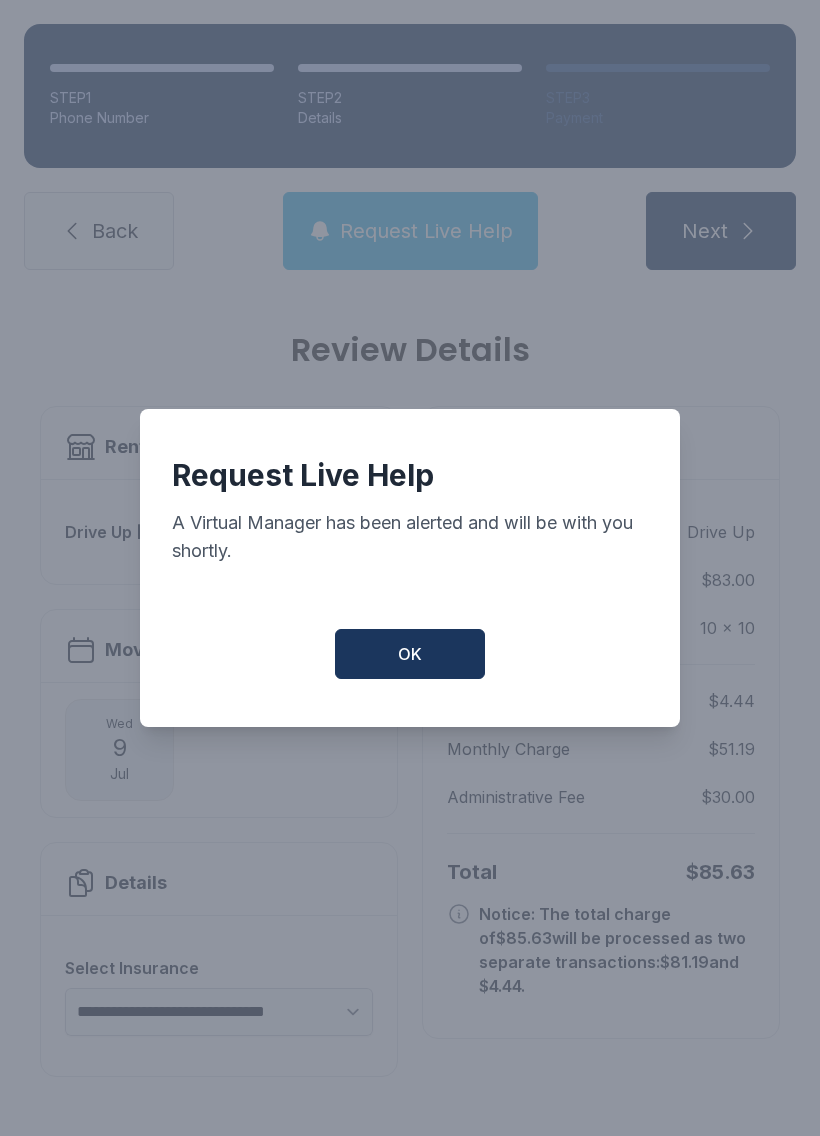 click on "OK" at bounding box center (410, 654) 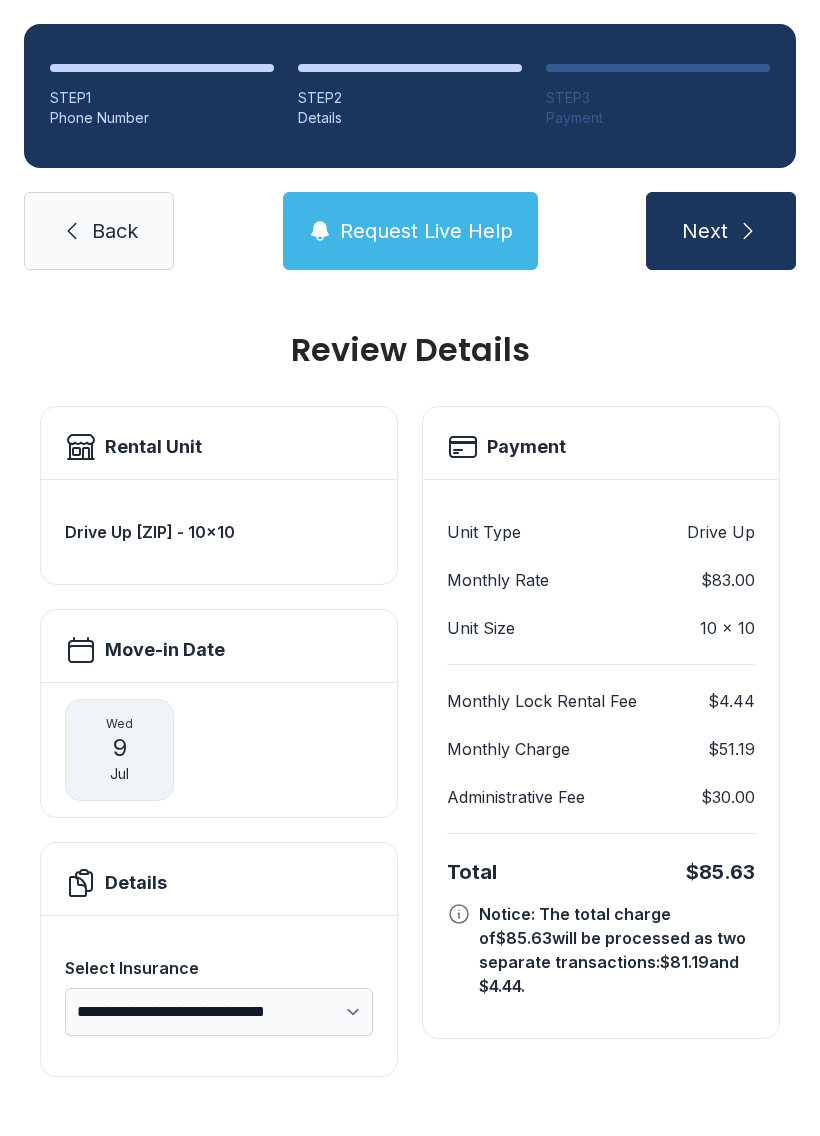 click on "Next" at bounding box center (721, 231) 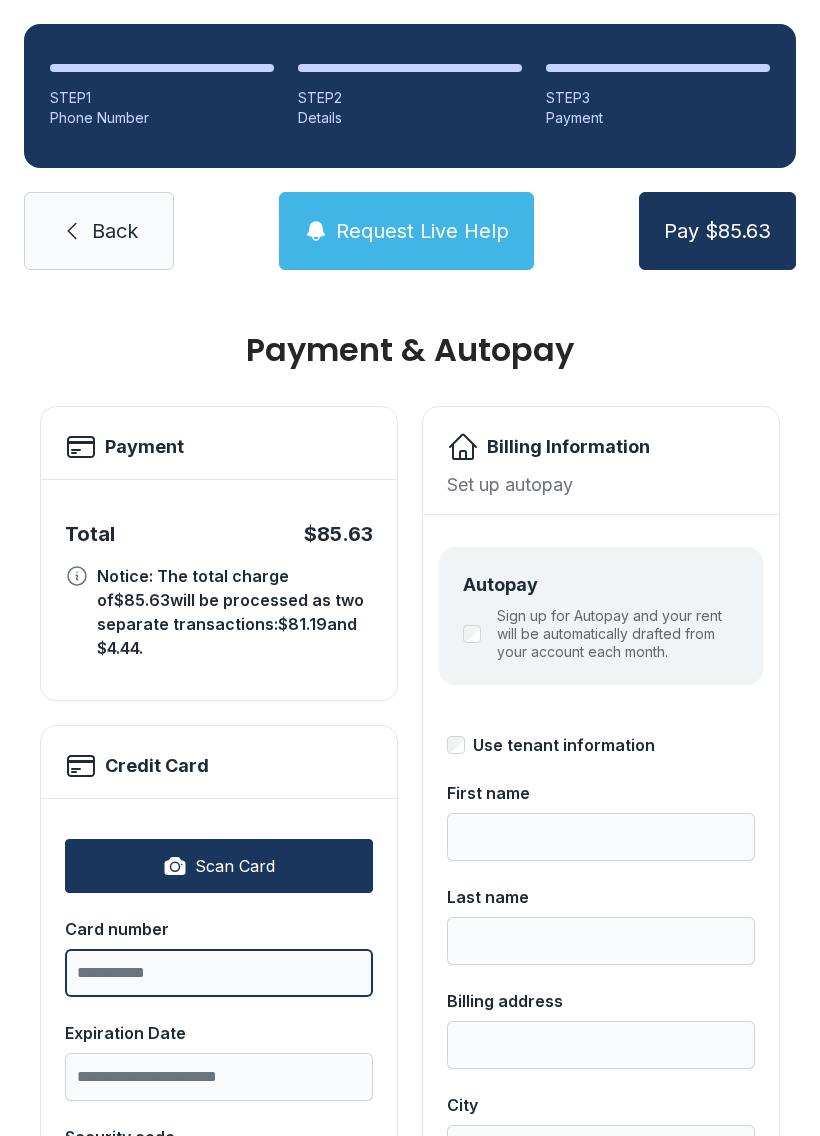click on "Card number" at bounding box center (219, 973) 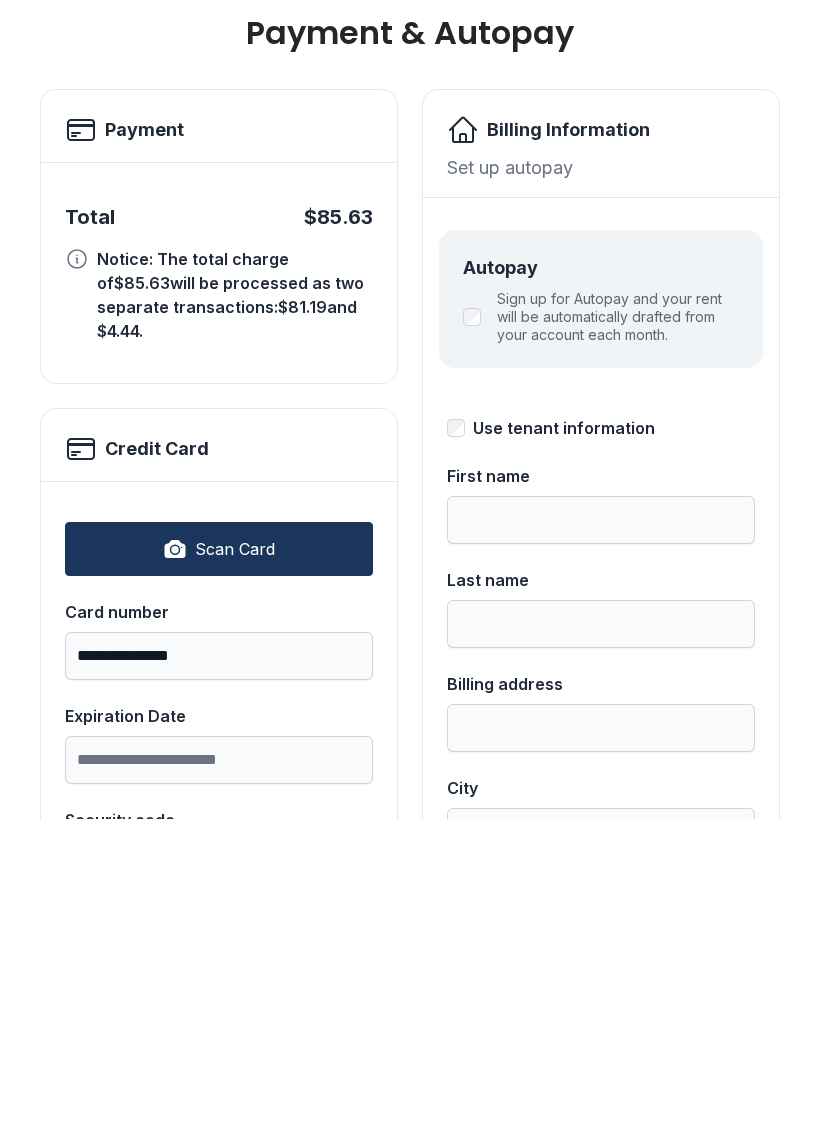 click on "Scan Card" at bounding box center (235, 866) 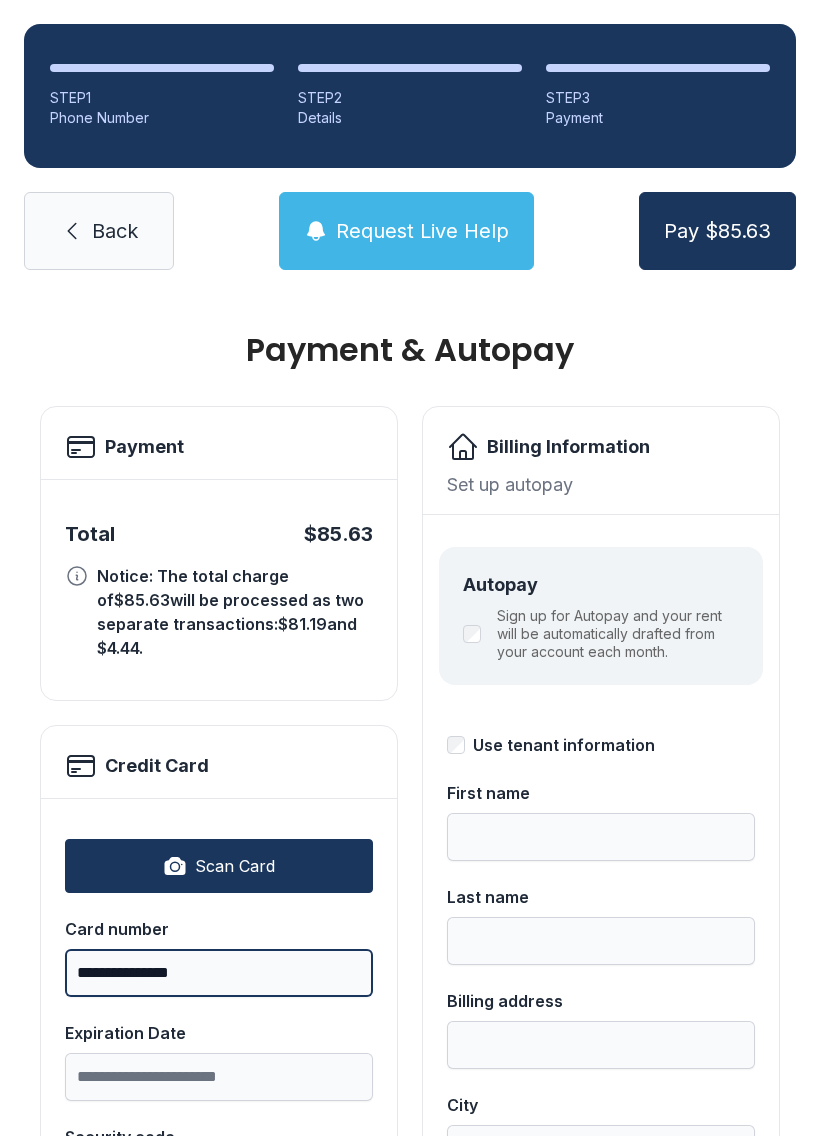 click on "**********" at bounding box center [219, 973] 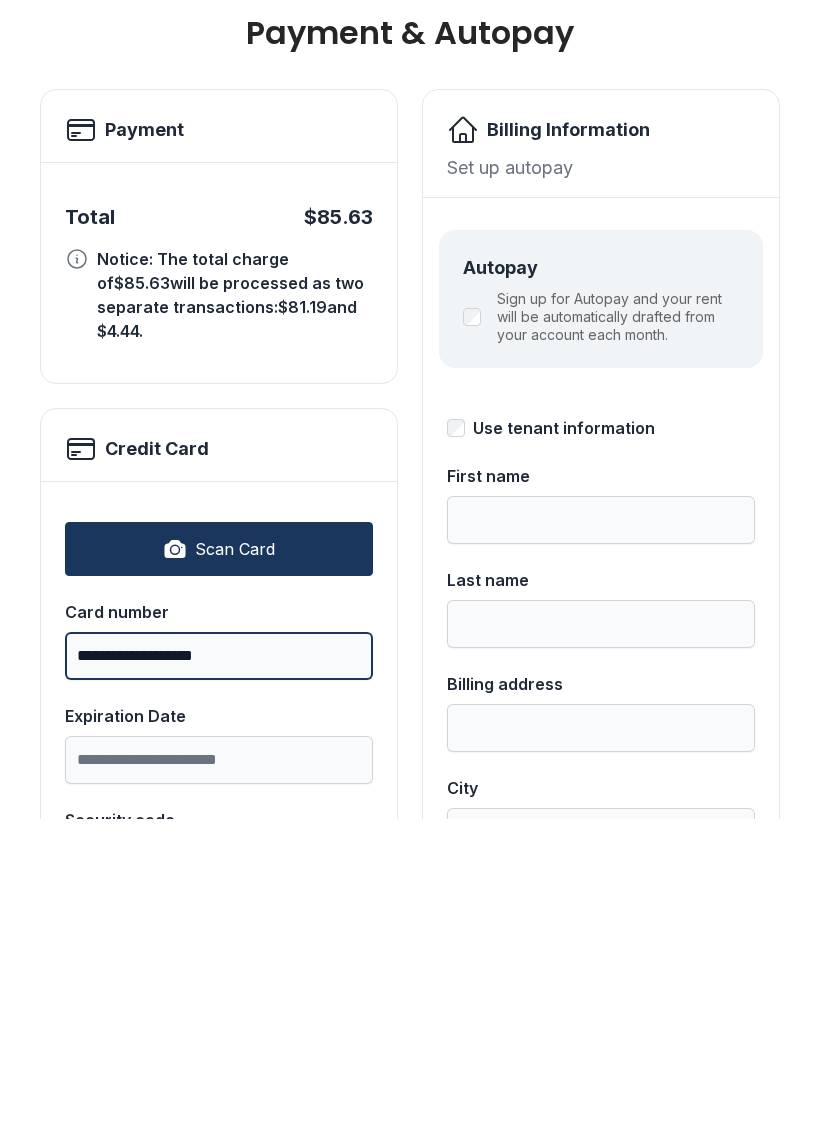 type on "**********" 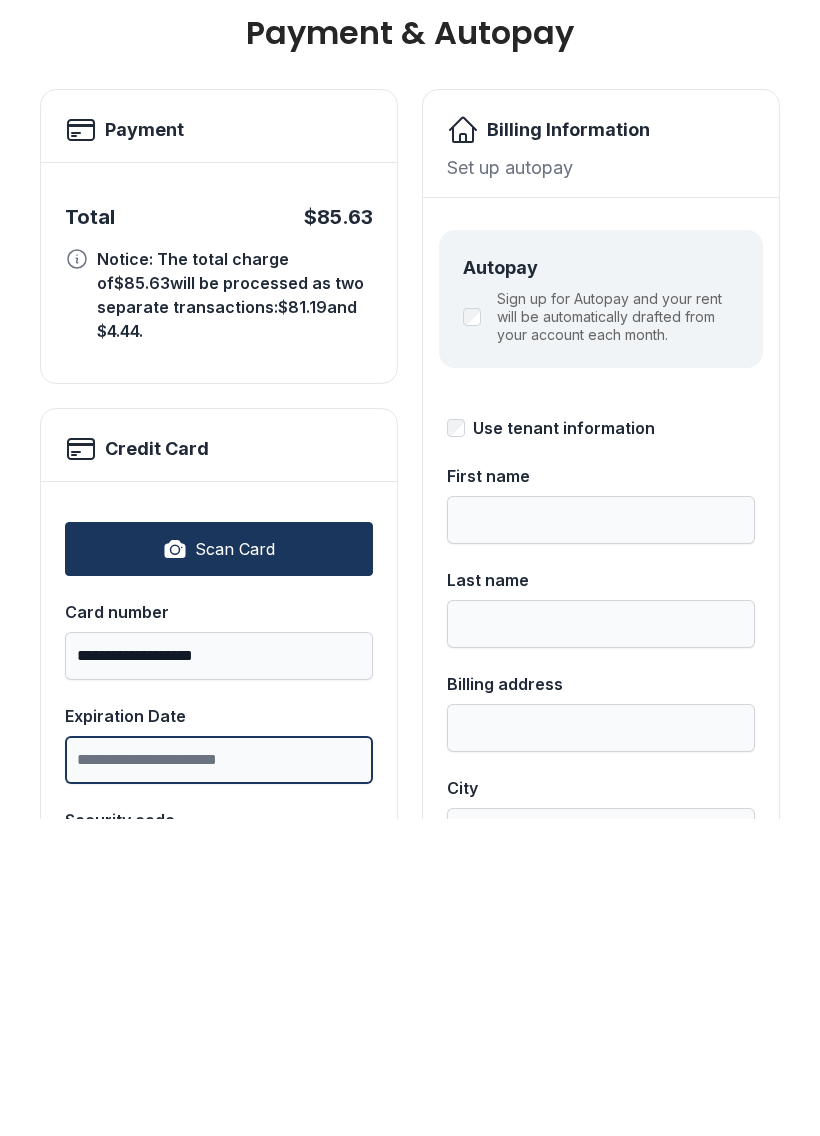 click on "Expiration Date" at bounding box center (219, 1077) 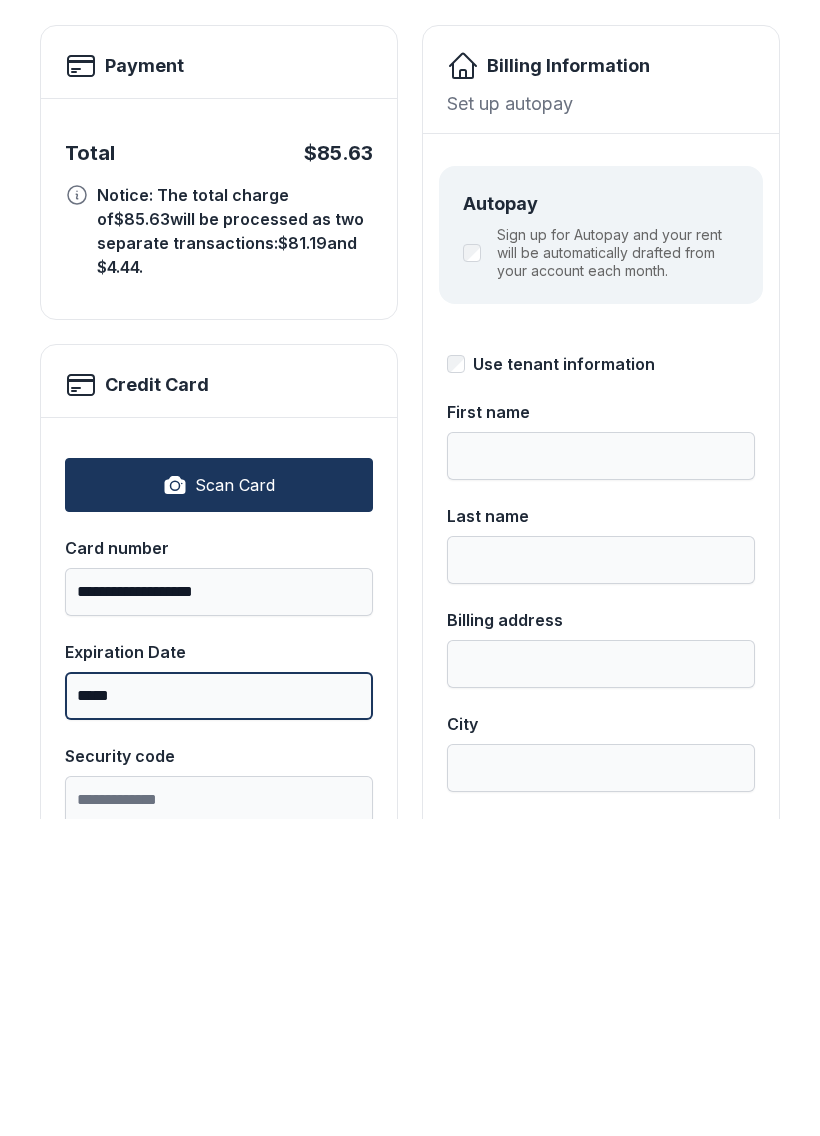 scroll, scrollTop: 78, scrollLeft: 0, axis: vertical 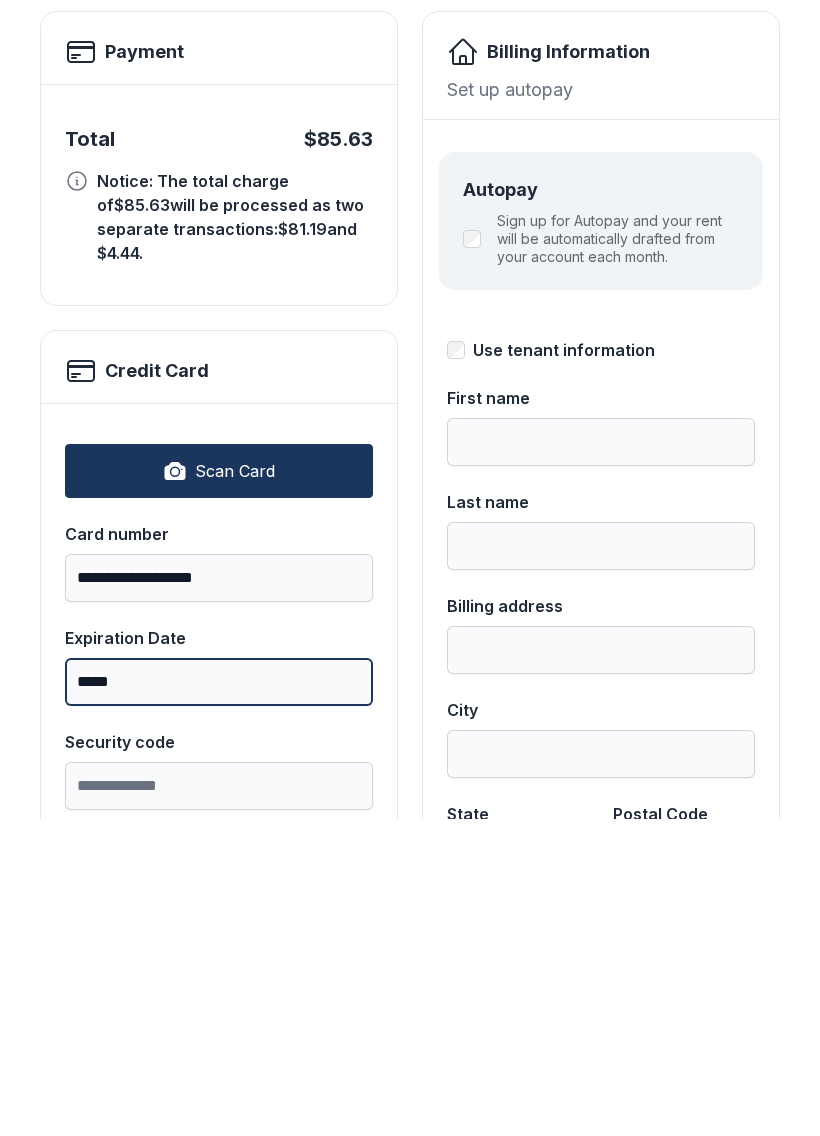 type on "*****" 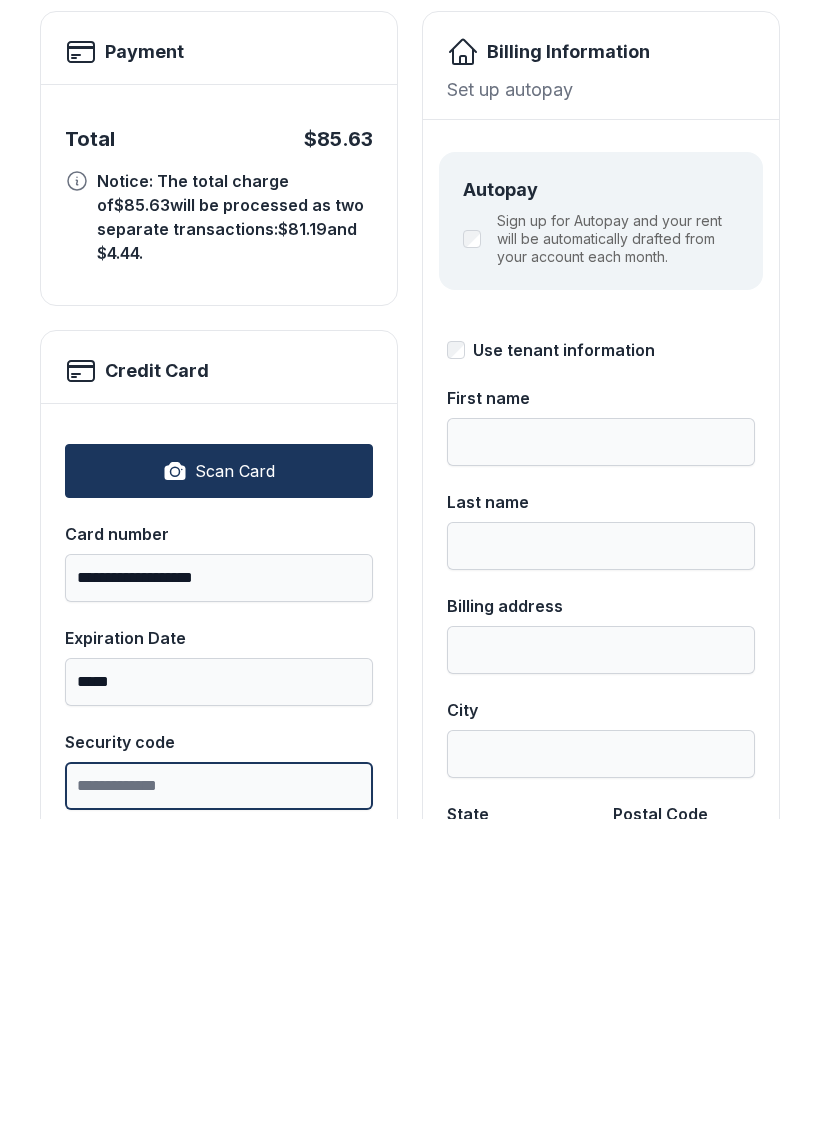 click on "Security code" at bounding box center (219, 1103) 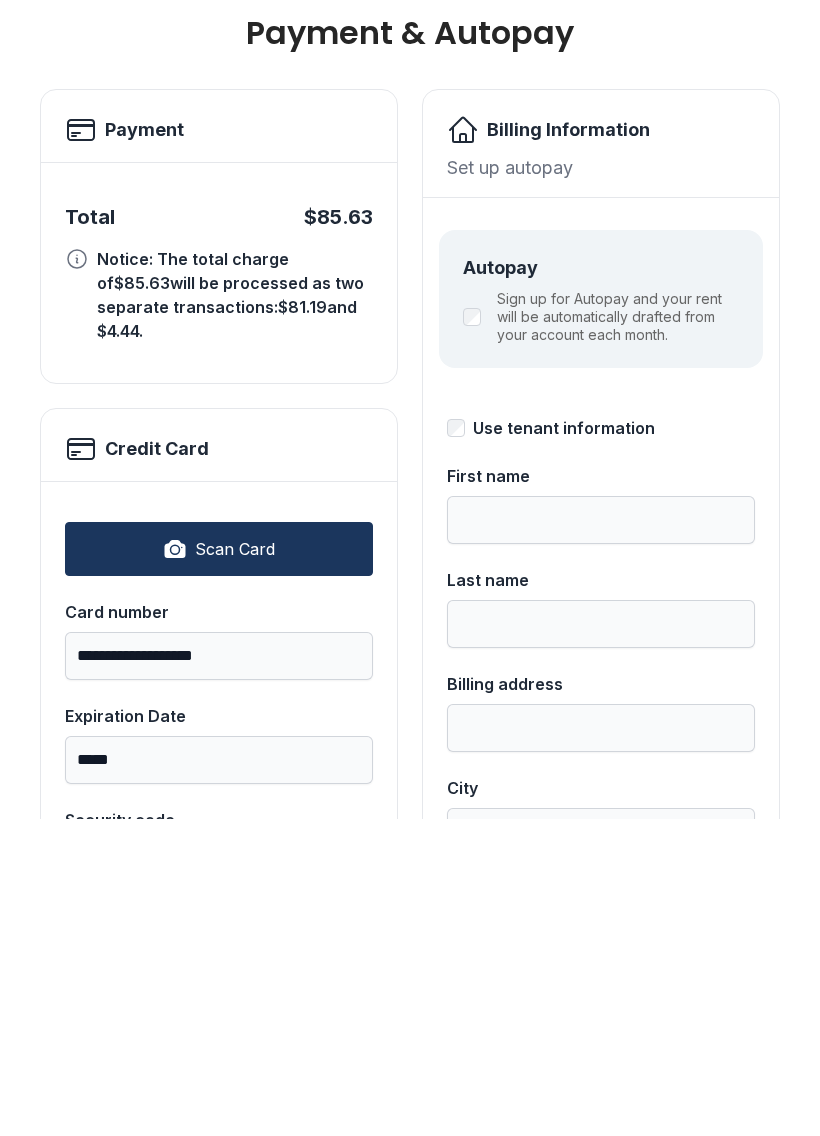 scroll, scrollTop: 0, scrollLeft: 0, axis: both 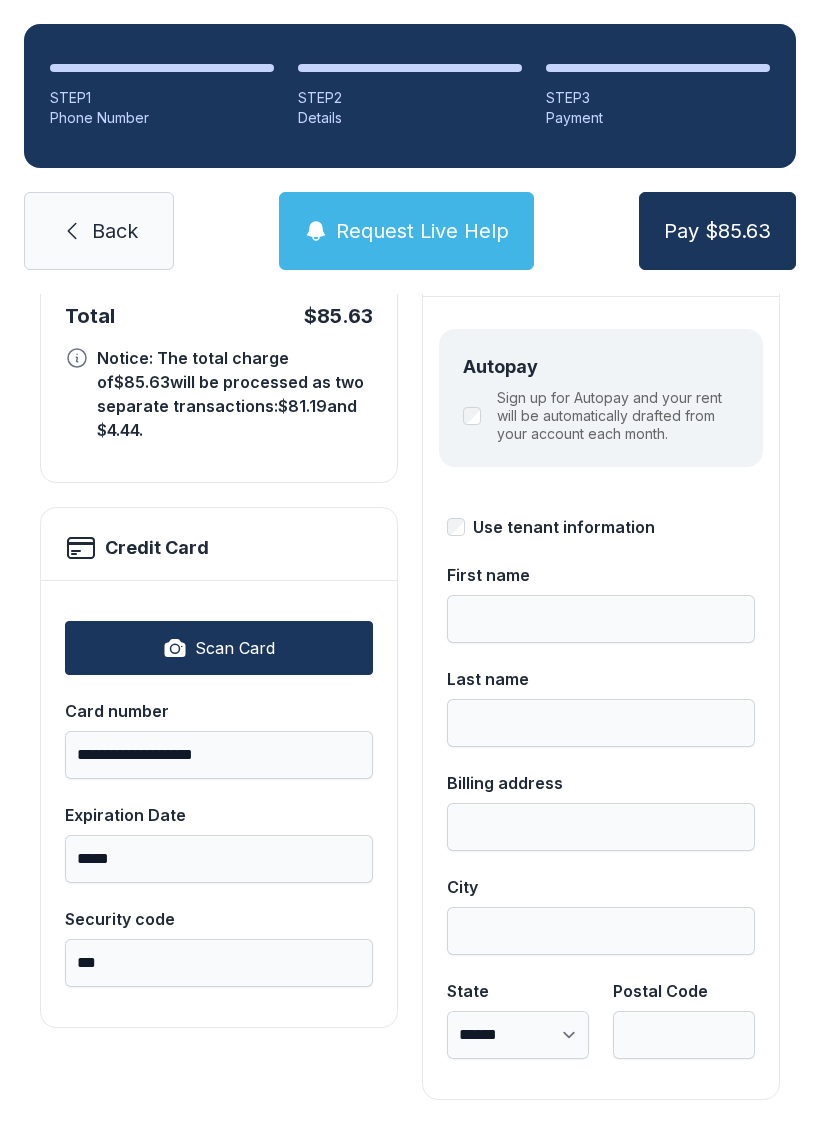 click on "Use tenant information" at bounding box center [601, 527] 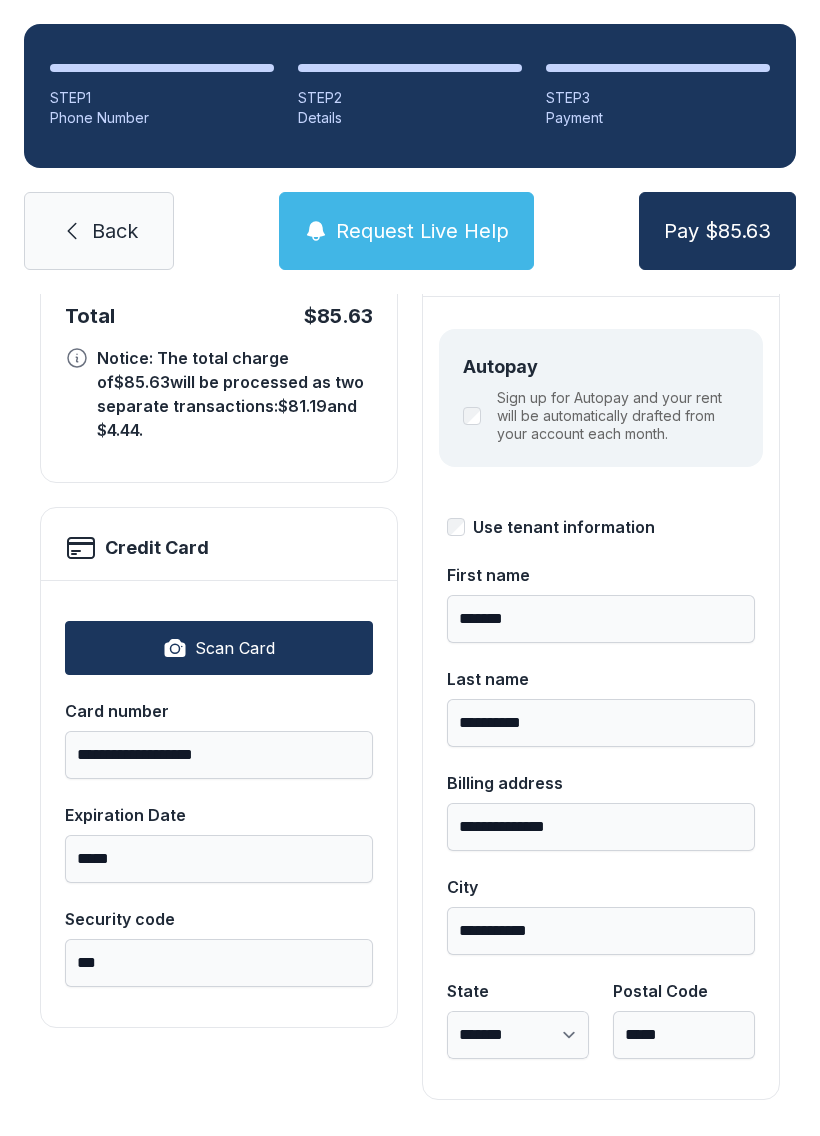 click on "Pay $85.63" at bounding box center [717, 231] 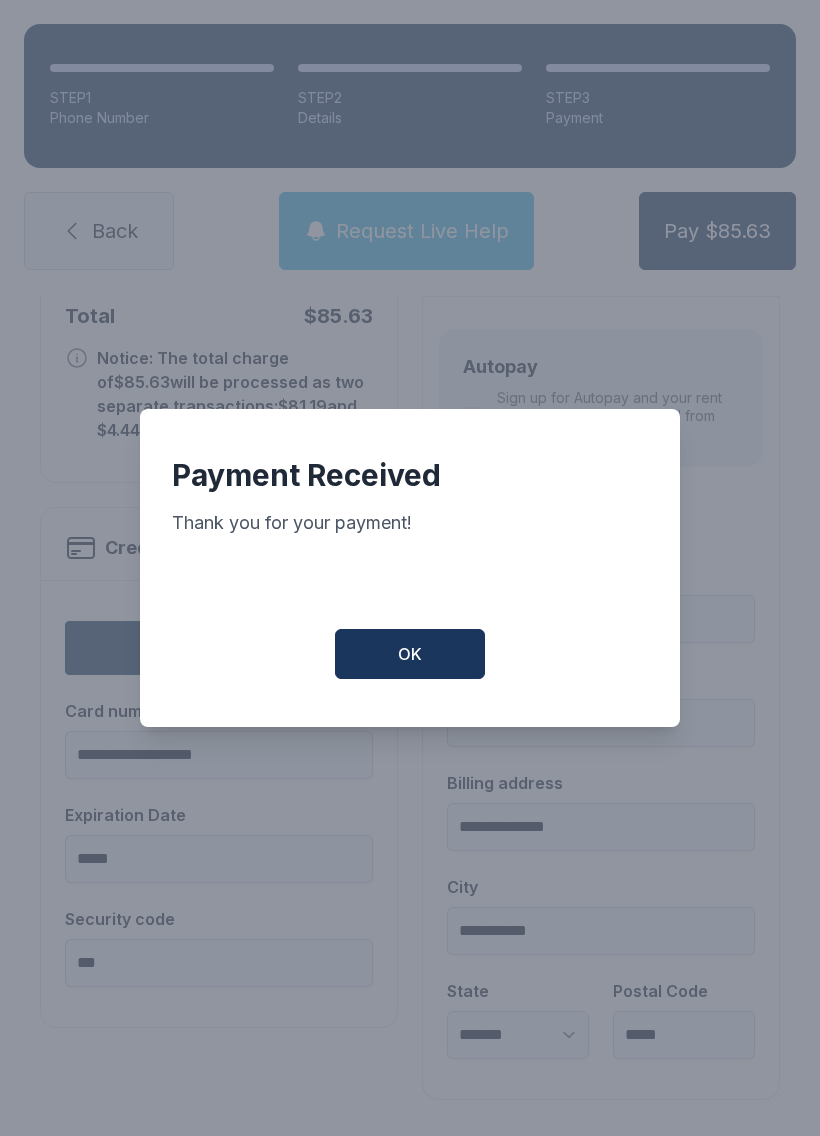 click on "OK" at bounding box center [410, 654] 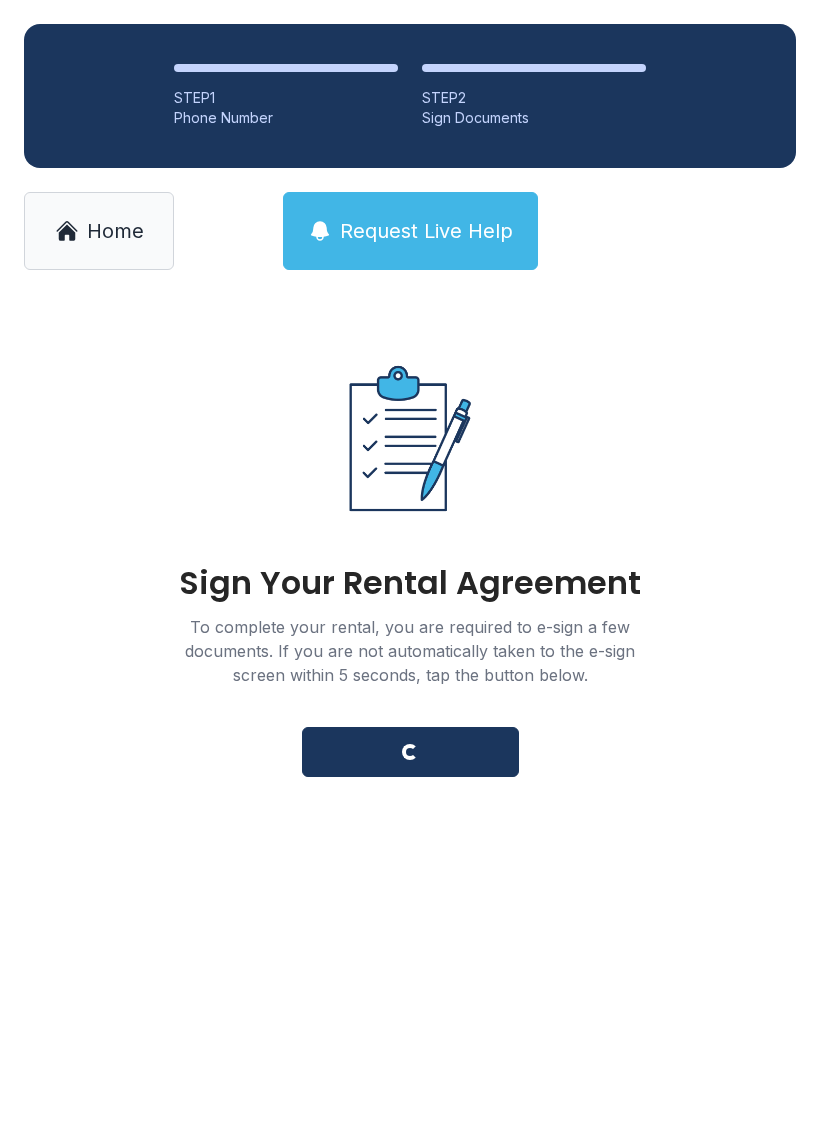 scroll, scrollTop: 0, scrollLeft: 0, axis: both 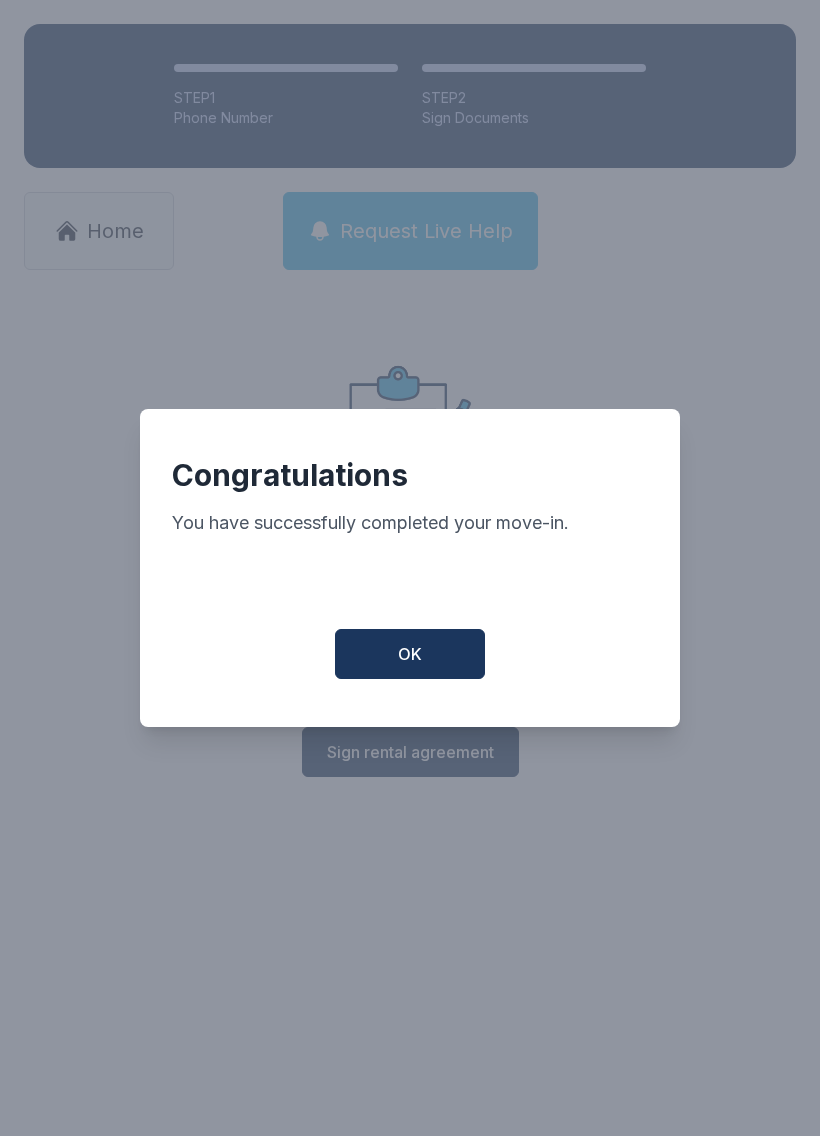 click on "OK" at bounding box center [410, 654] 